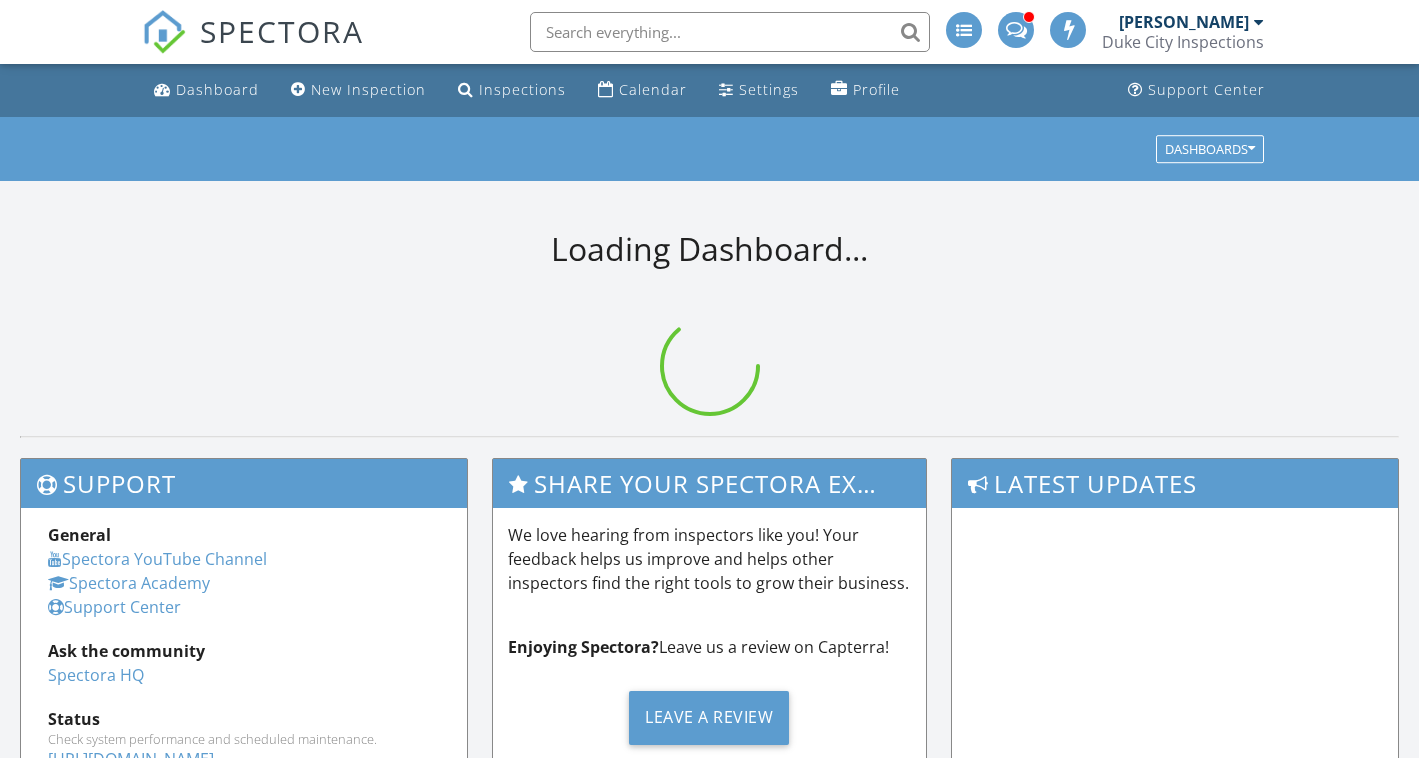 scroll, scrollTop: 0, scrollLeft: 0, axis: both 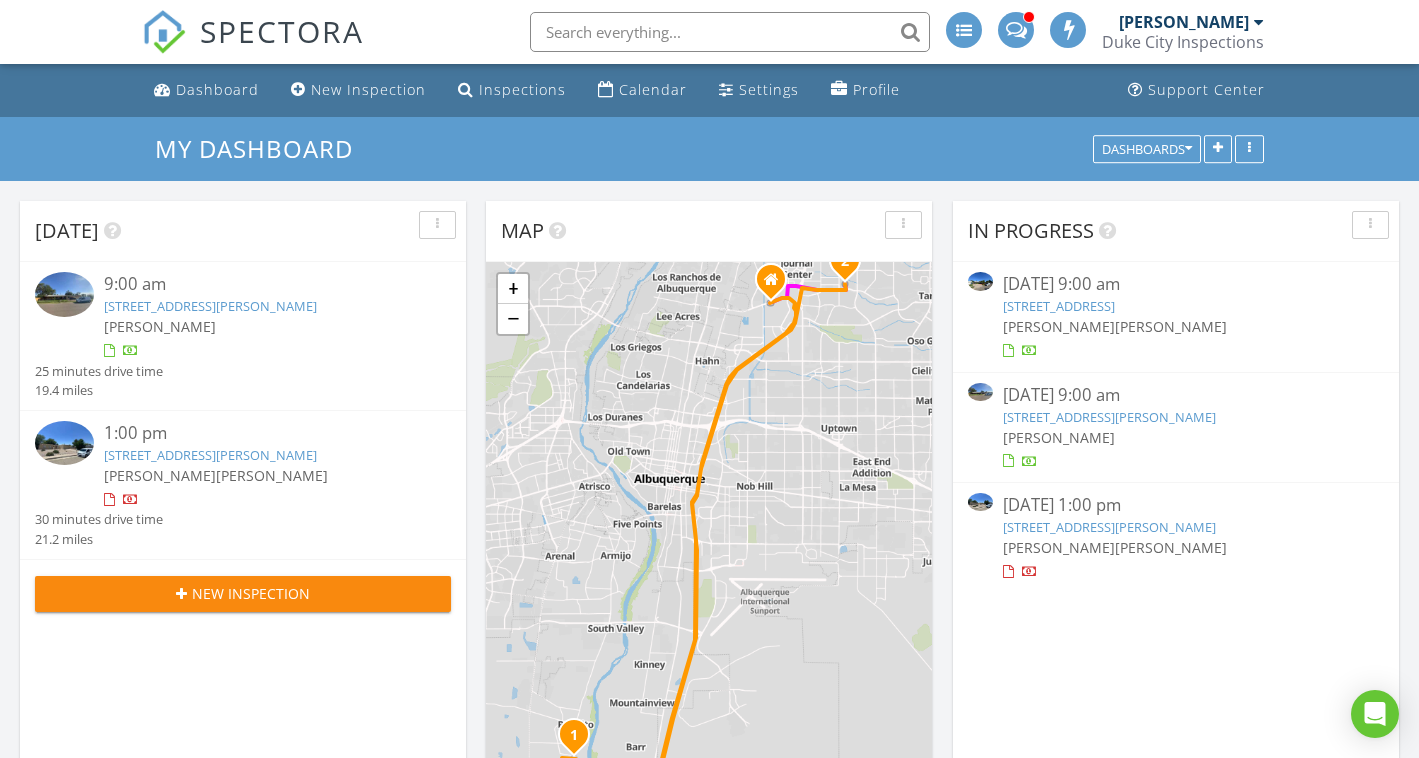 click on "[STREET_ADDRESS][PERSON_NAME]" at bounding box center (210, 306) 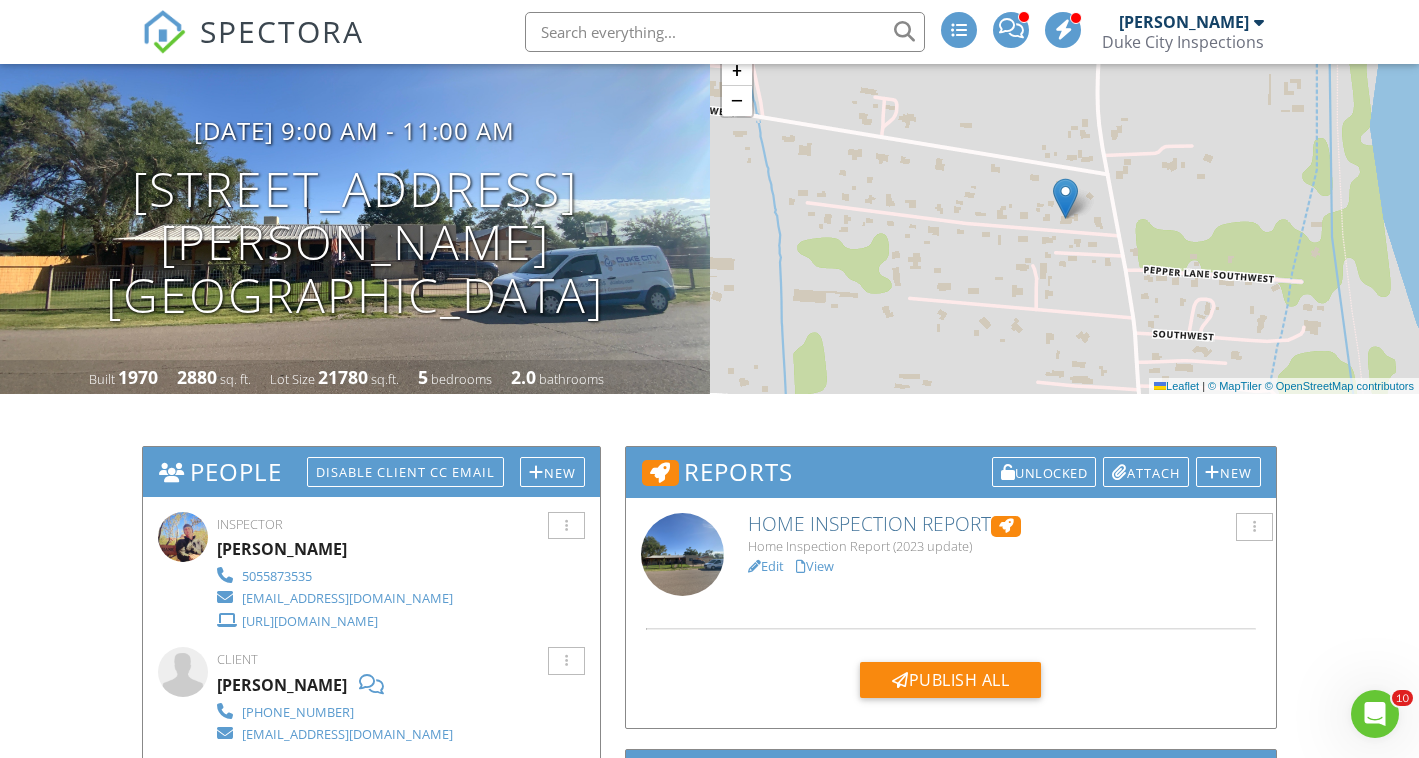 scroll, scrollTop: 175, scrollLeft: 0, axis: vertical 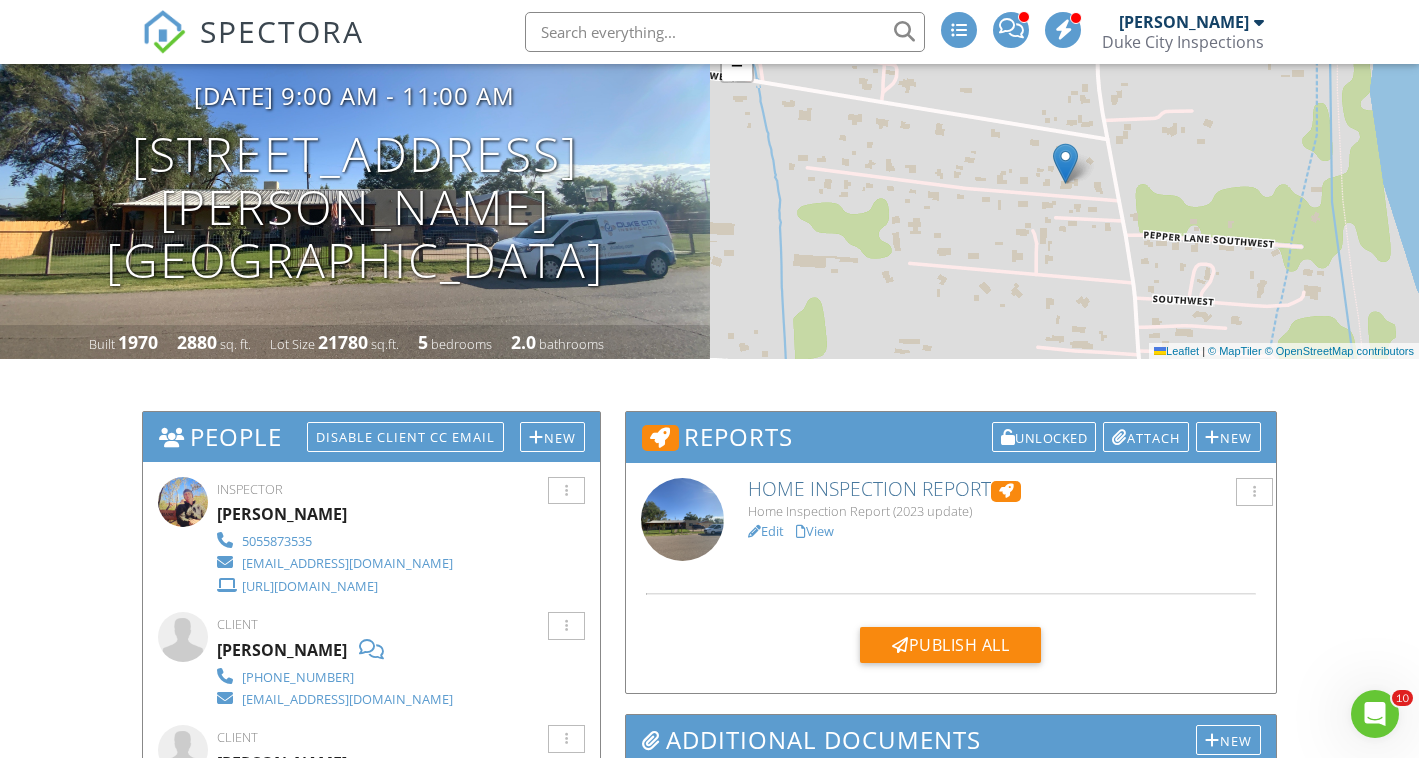 click on "Edit" at bounding box center [766, 531] 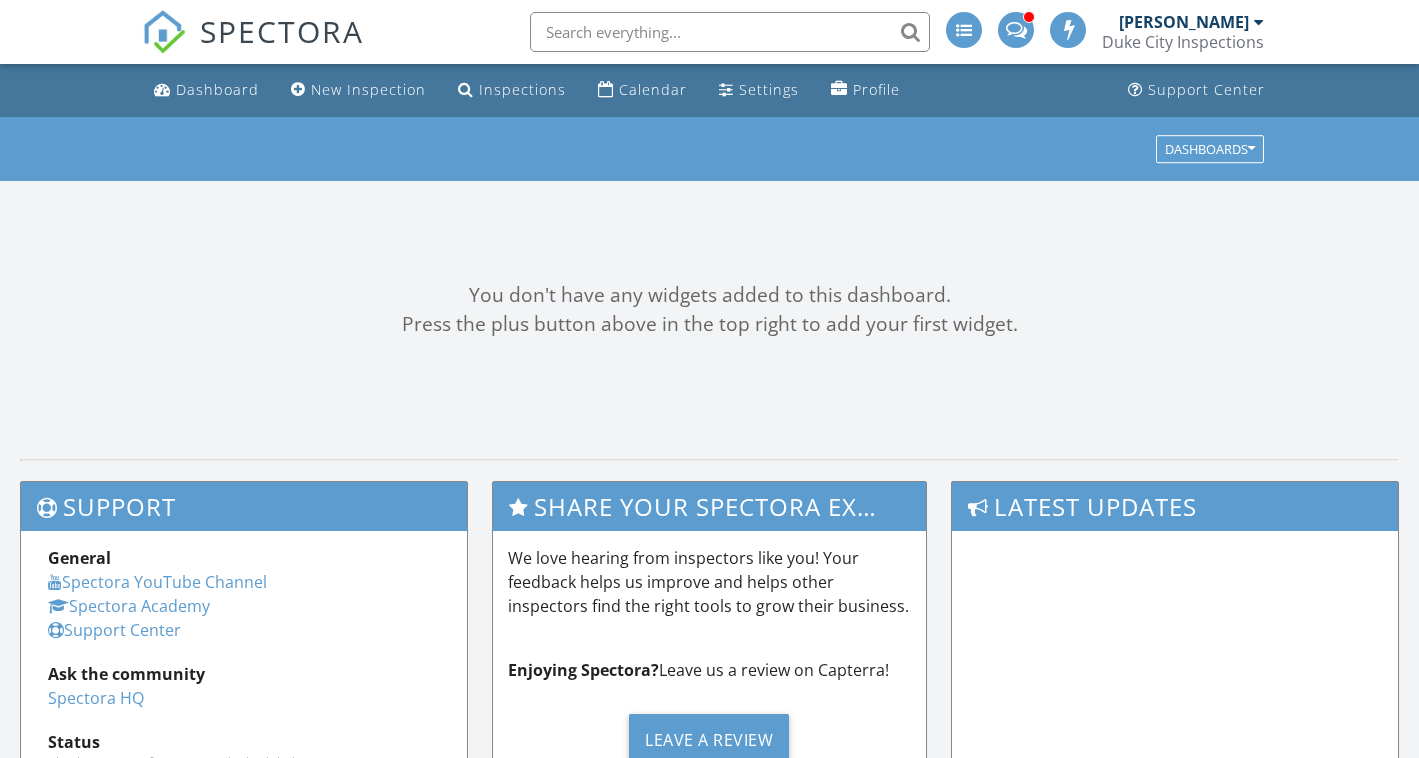 scroll, scrollTop: 0, scrollLeft: 0, axis: both 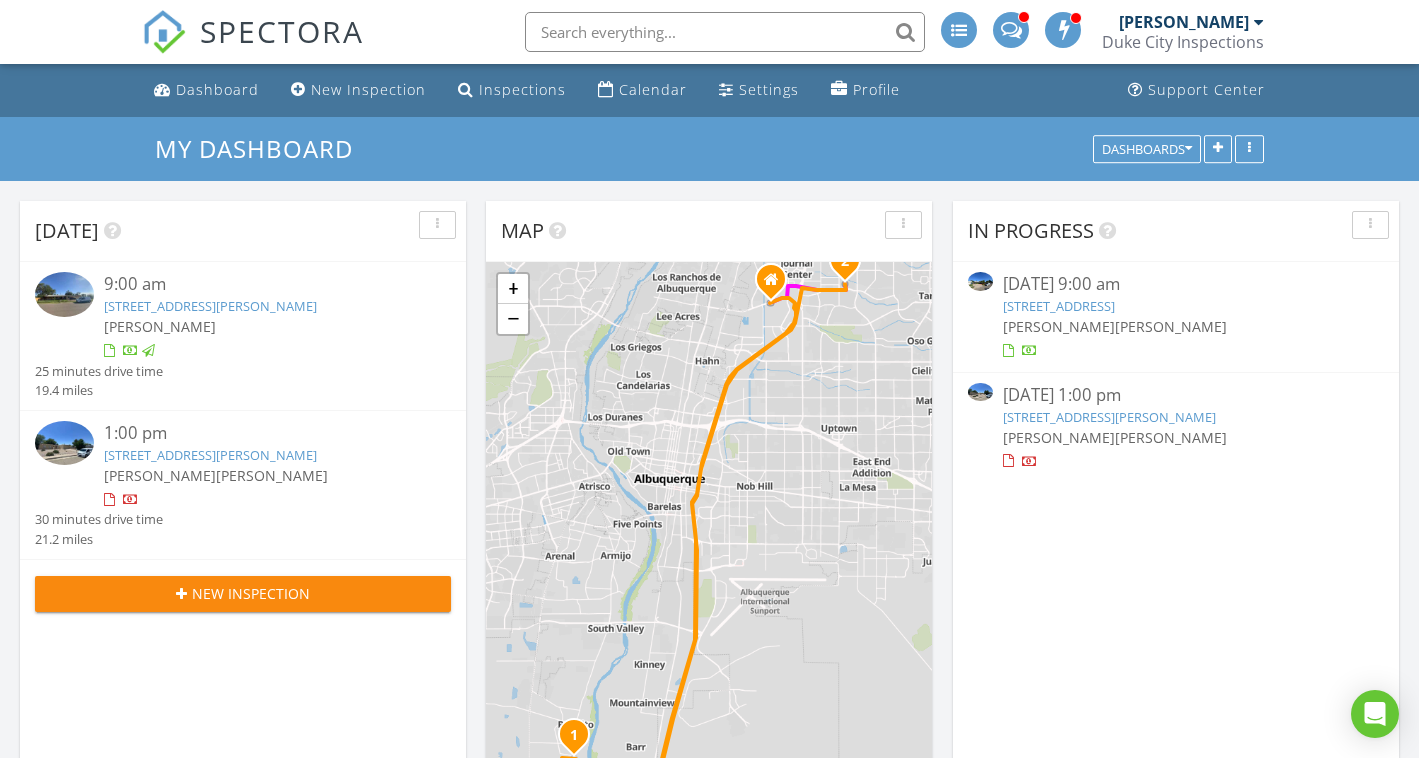 click on "7416 Patricia Dr NE , Albuquerque, NM 87109" at bounding box center (210, 455) 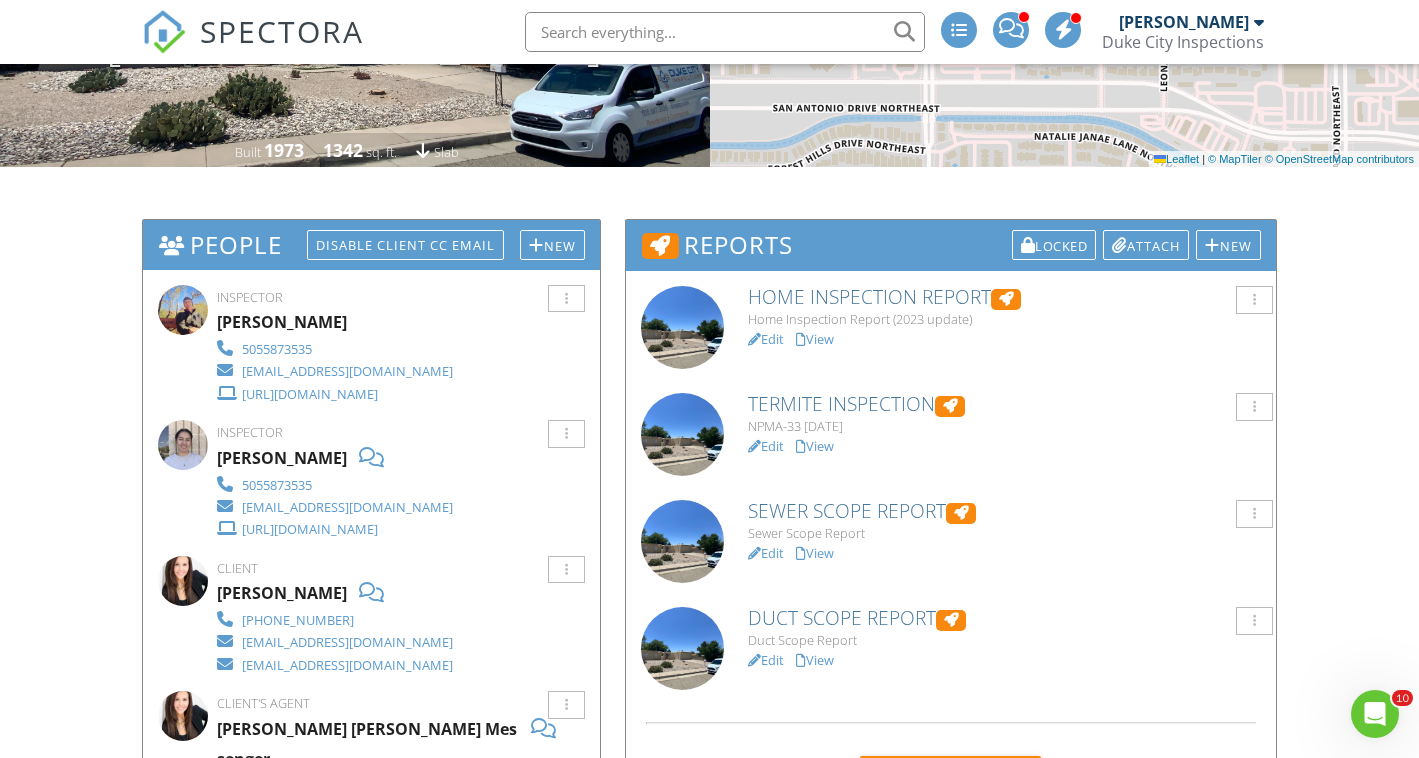 scroll, scrollTop: 372, scrollLeft: 0, axis: vertical 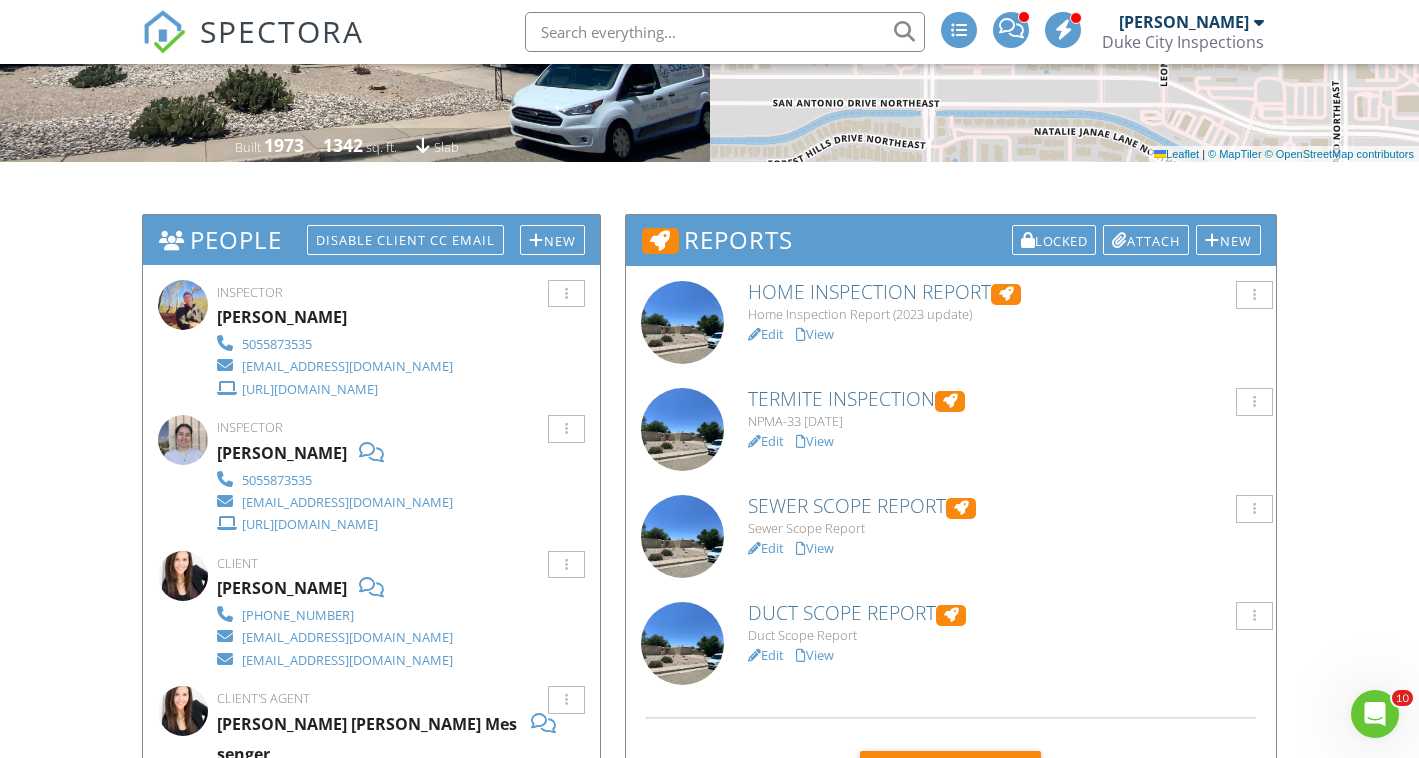 click on "View" at bounding box center (815, 441) 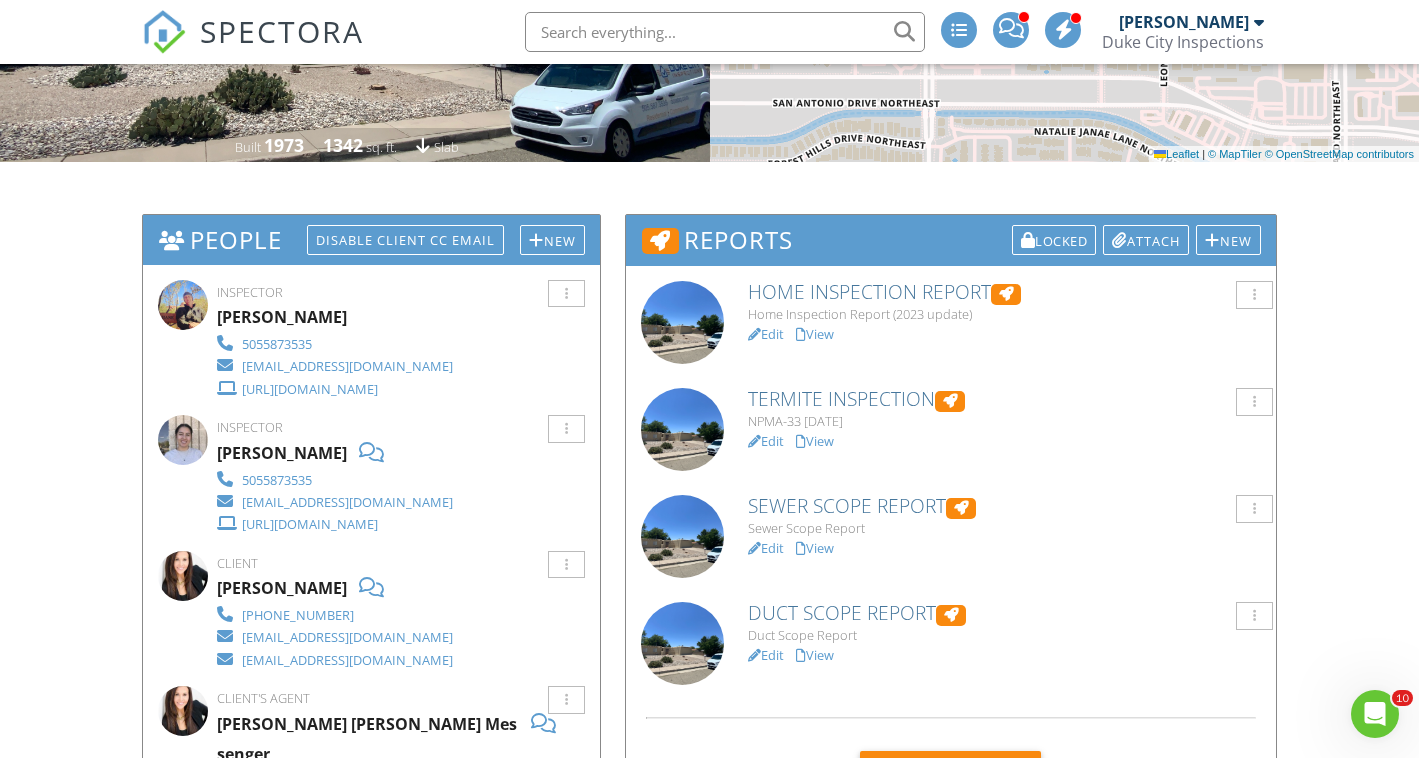 scroll, scrollTop: 0, scrollLeft: 0, axis: both 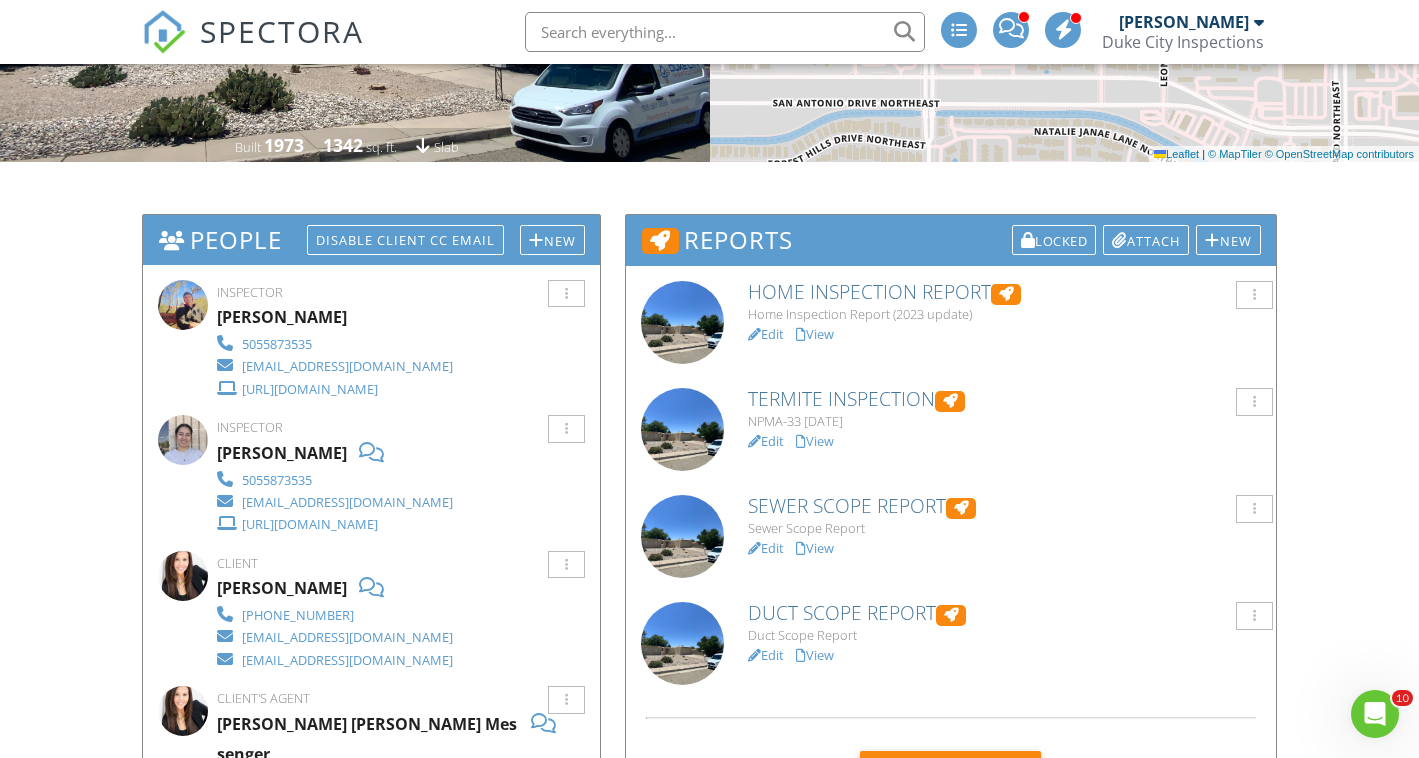 click on "Edit" at bounding box center [766, 548] 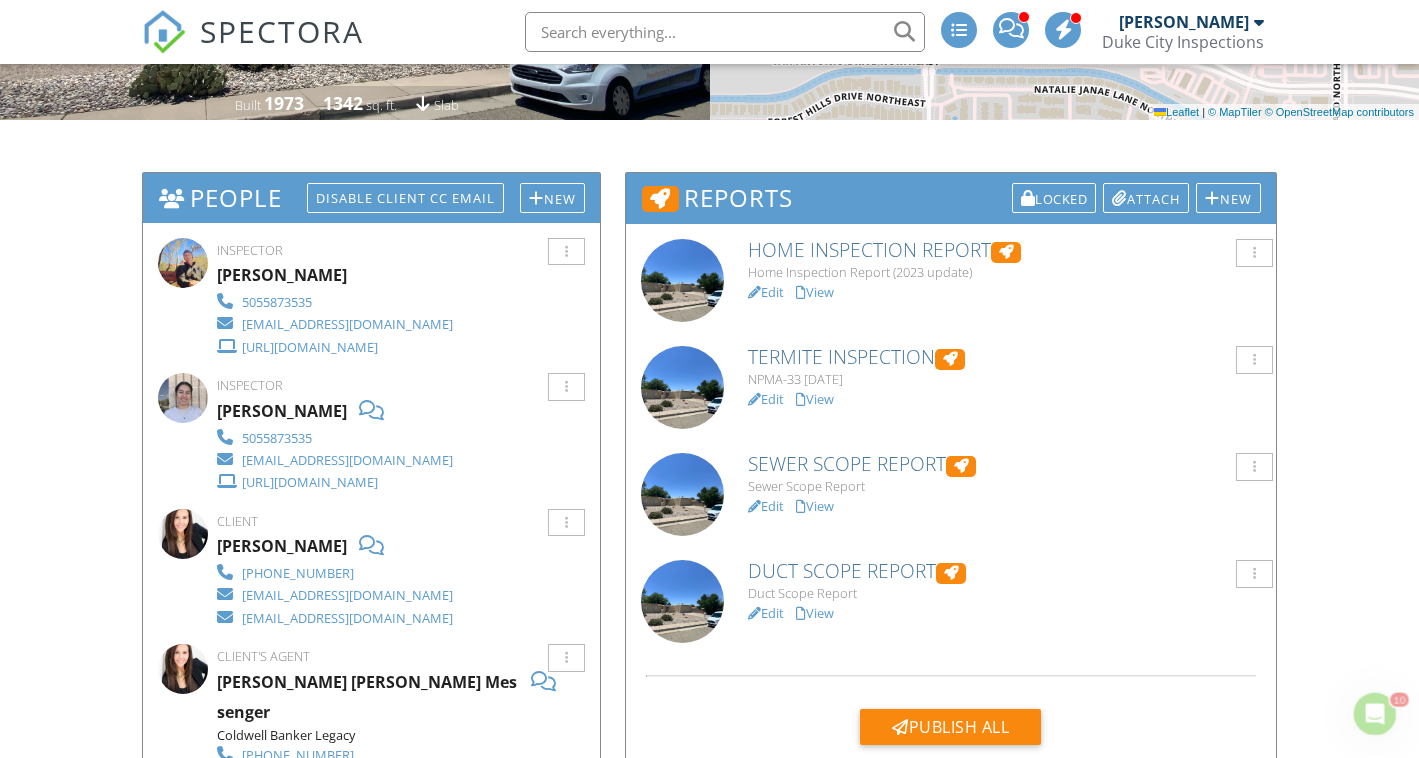 scroll, scrollTop: 418, scrollLeft: 0, axis: vertical 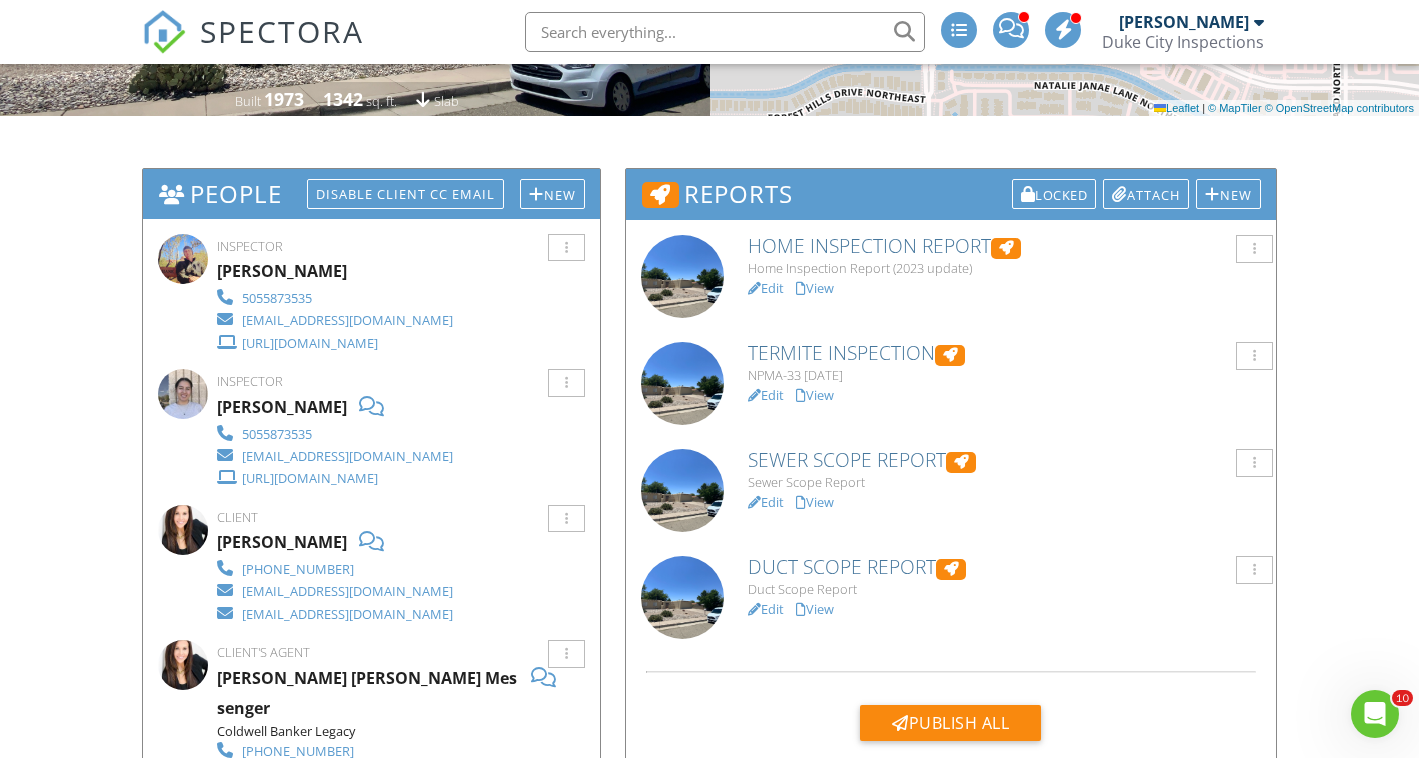 click on "Edit" at bounding box center [766, 288] 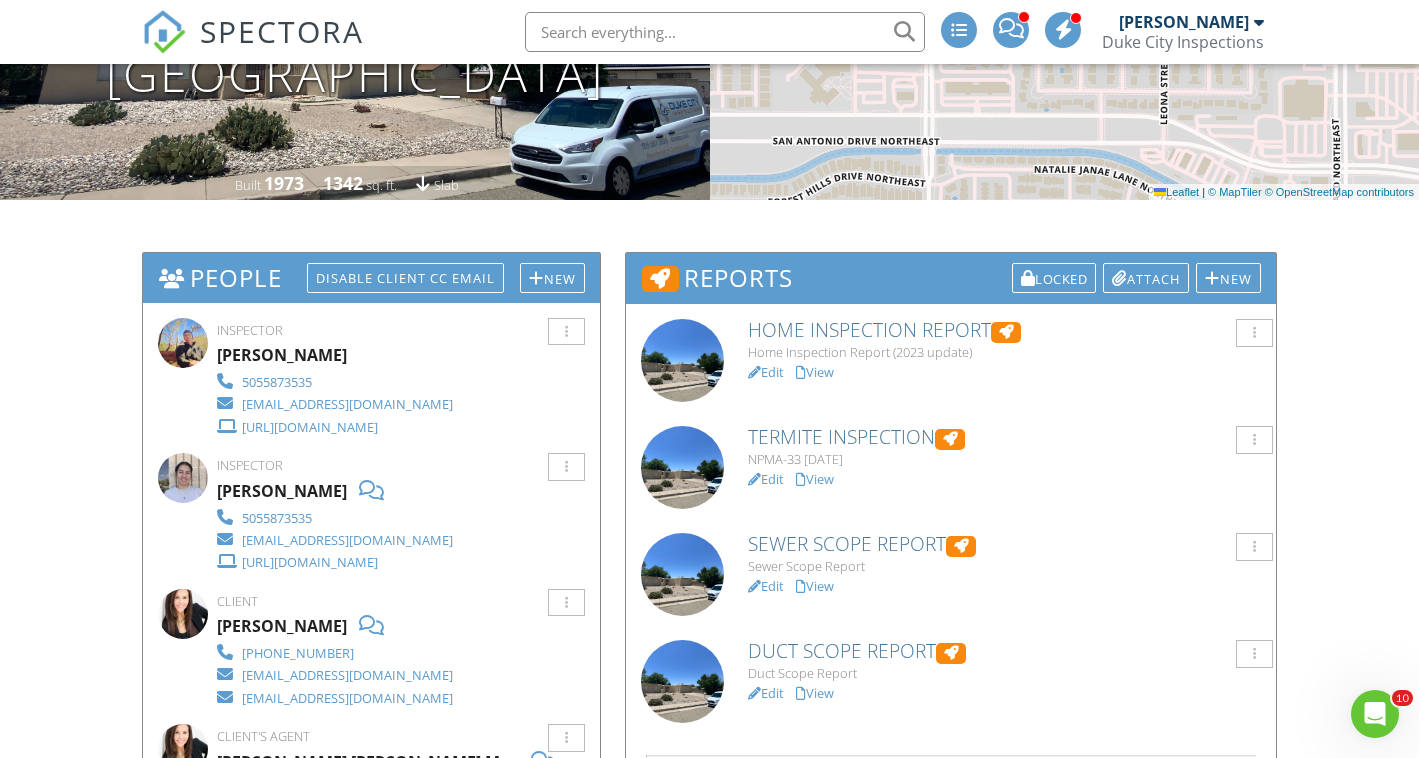 scroll, scrollTop: 340, scrollLeft: 0, axis: vertical 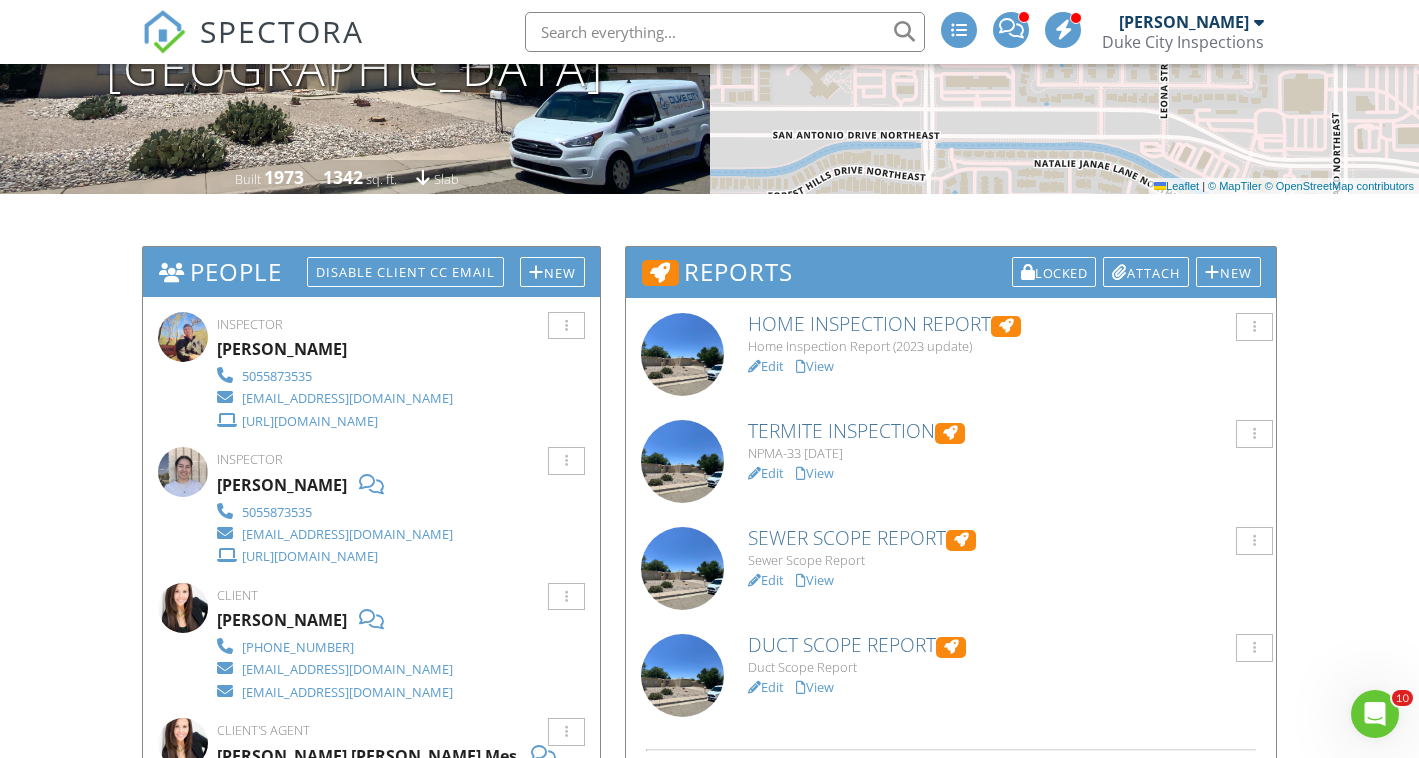 click on "View" at bounding box center (815, 687) 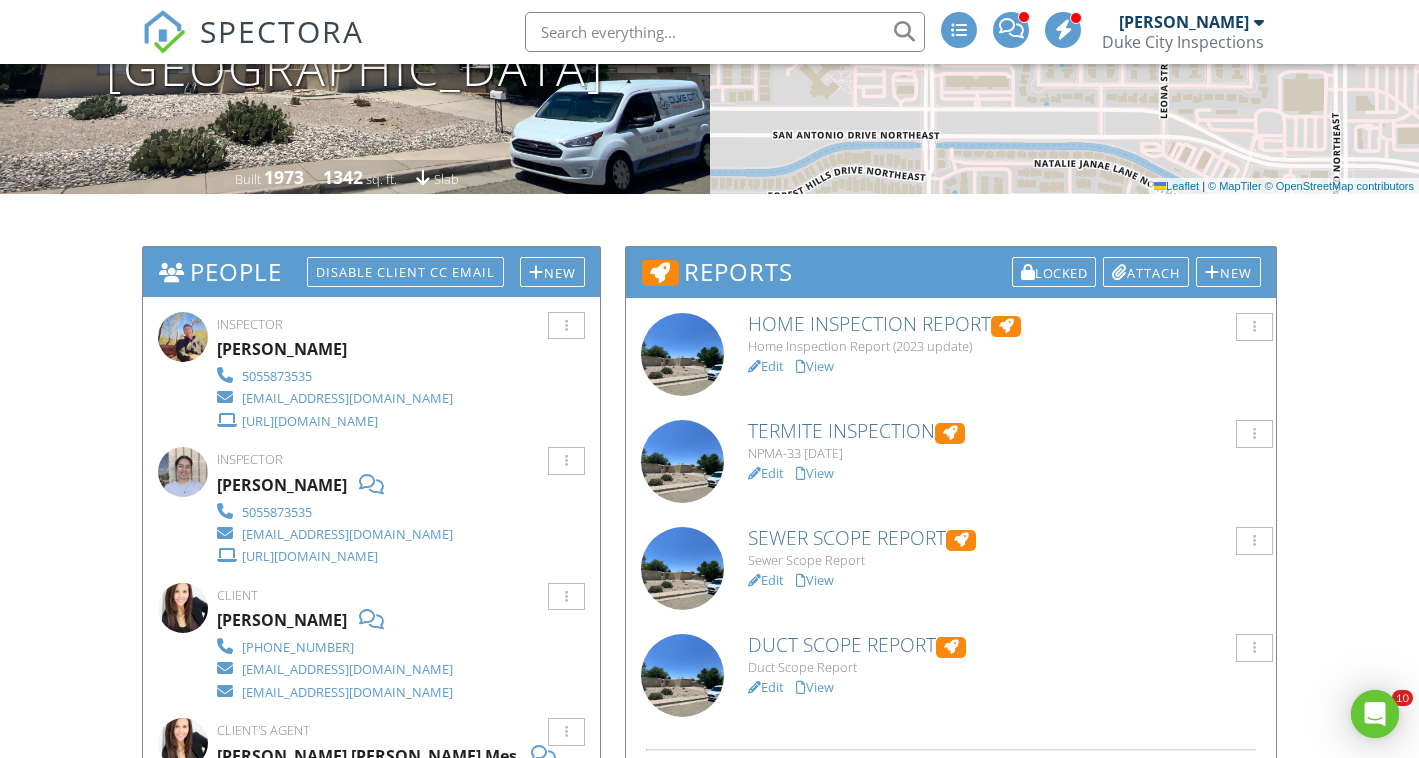 scroll, scrollTop: 0, scrollLeft: 0, axis: both 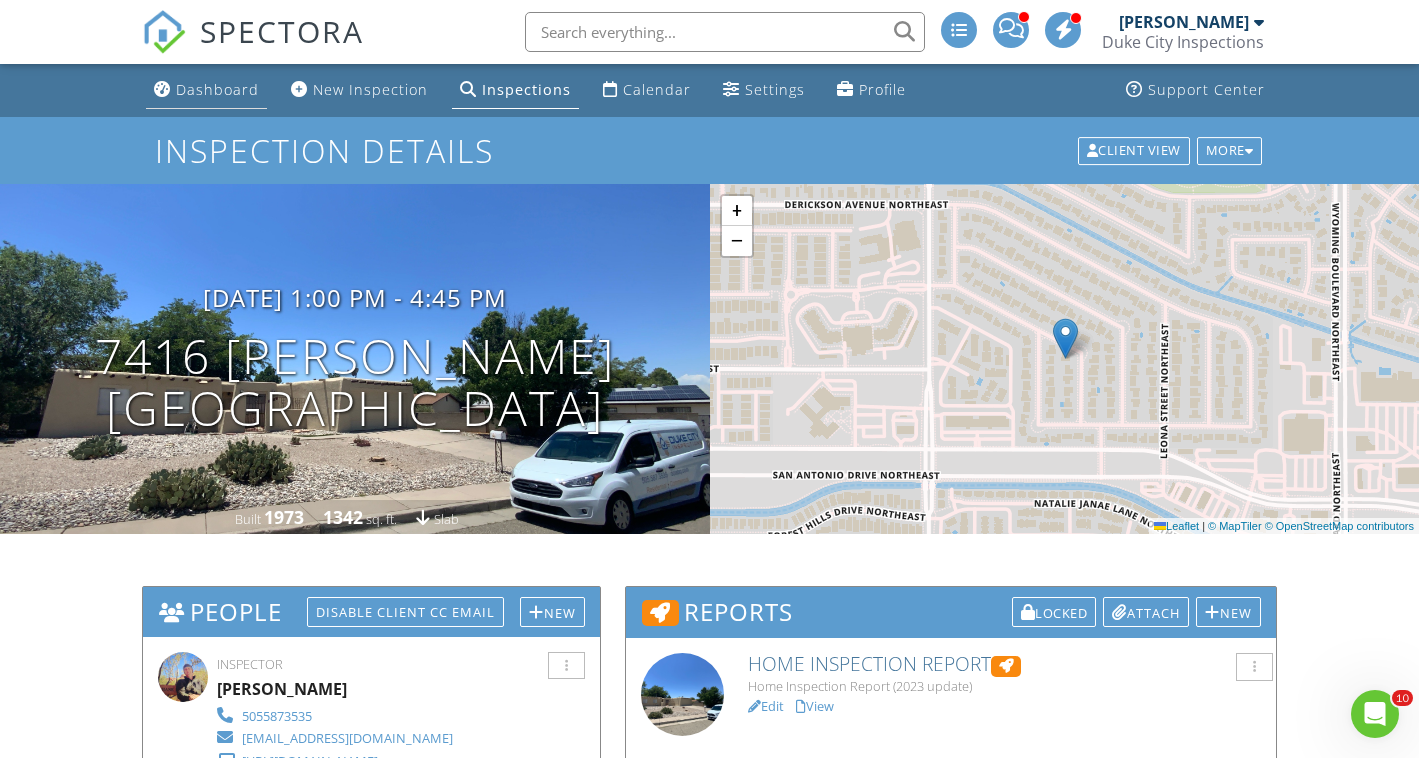 click on "Dashboard" at bounding box center [217, 89] 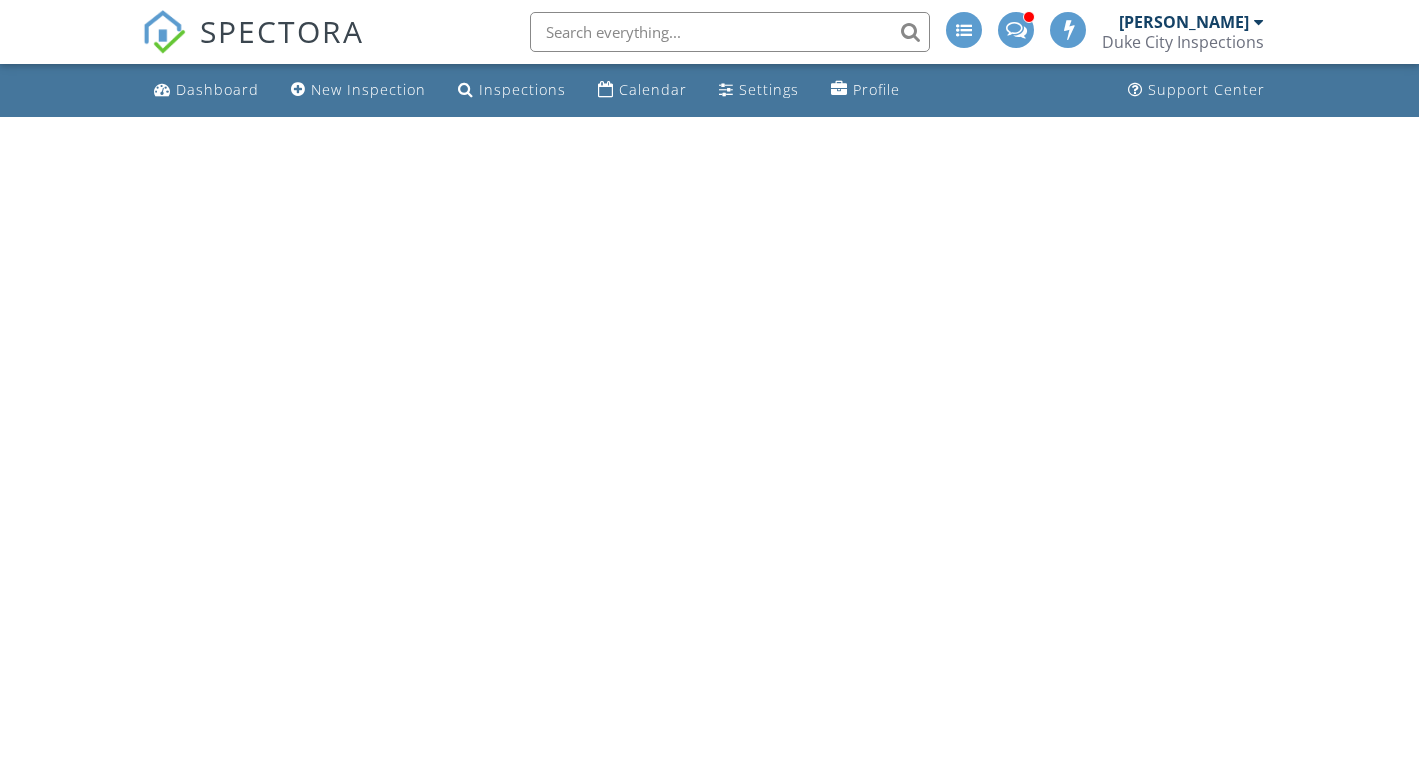 scroll, scrollTop: 0, scrollLeft: 0, axis: both 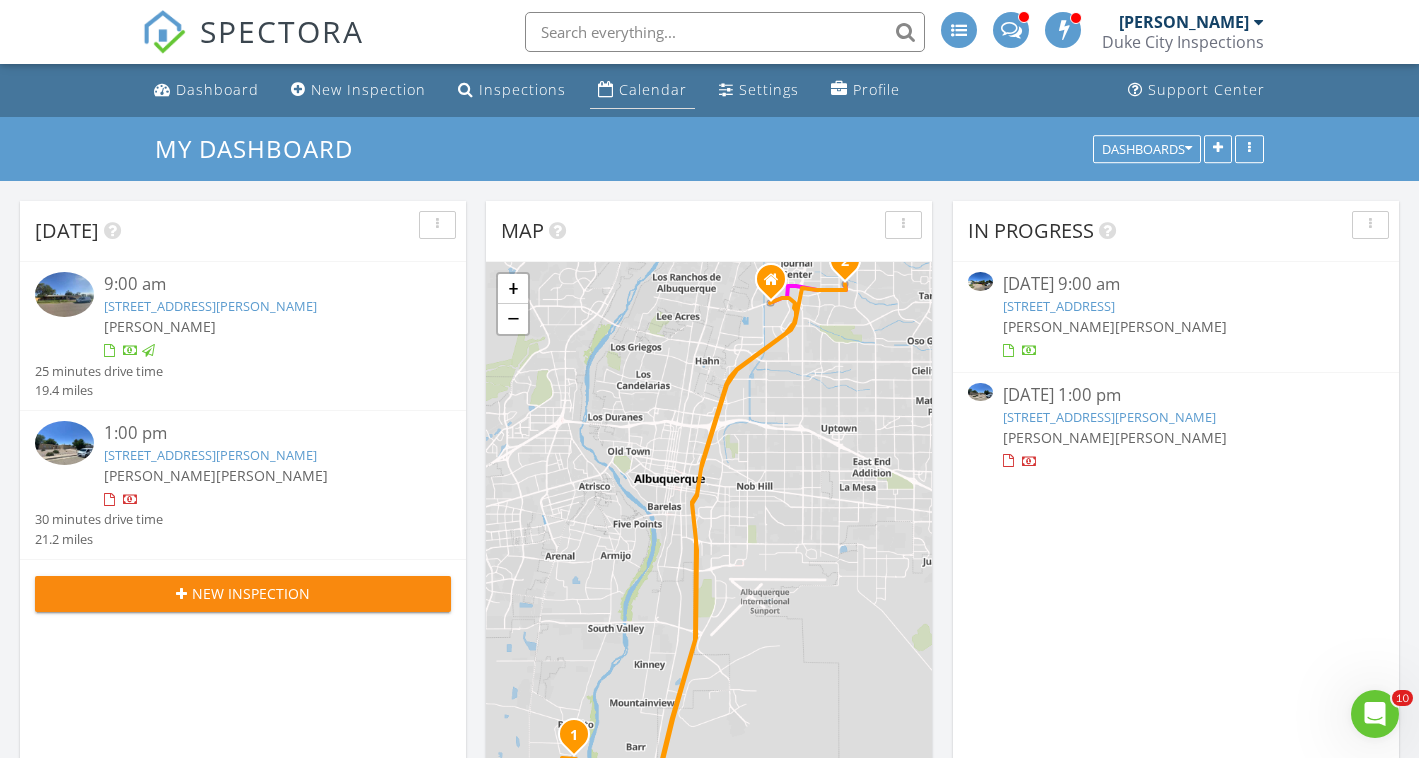 click on "Calendar" at bounding box center (653, 89) 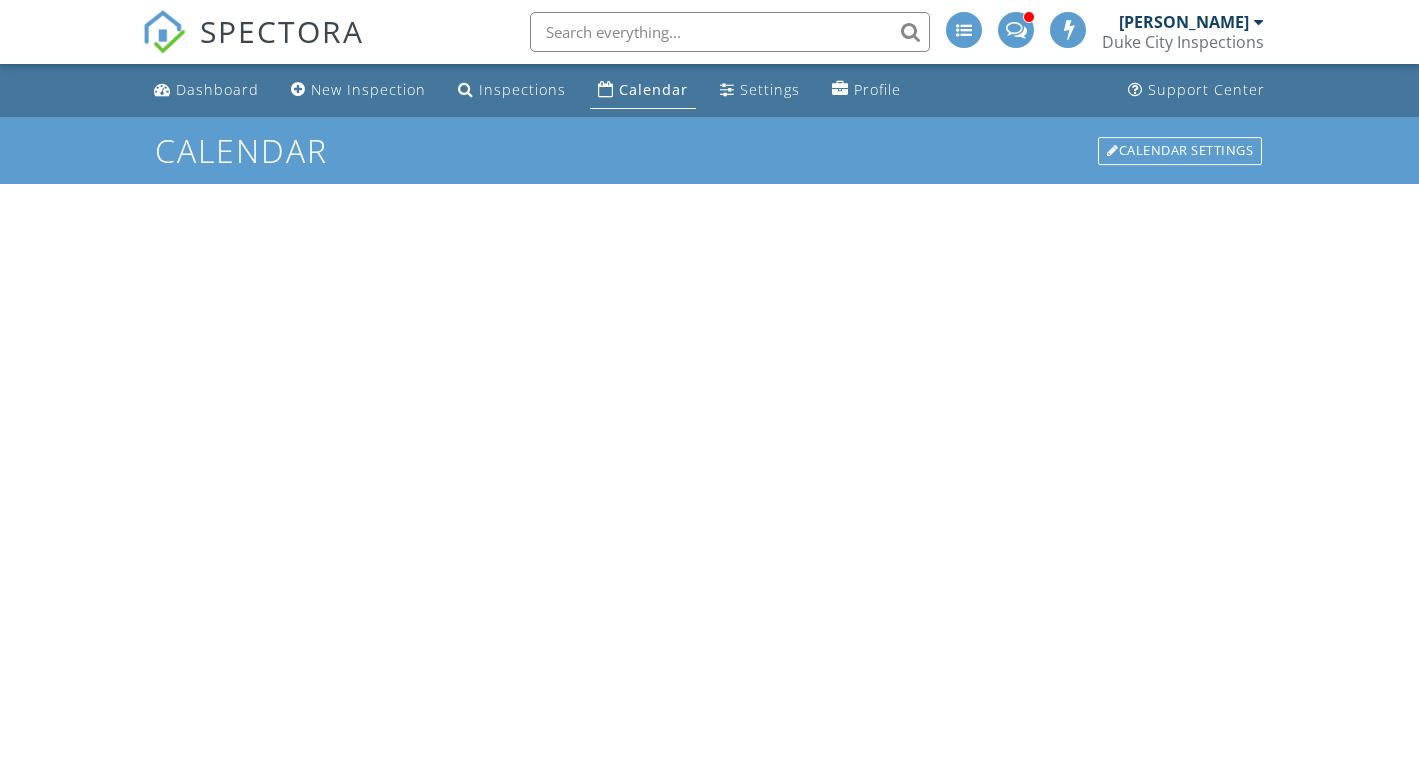 scroll, scrollTop: 0, scrollLeft: 0, axis: both 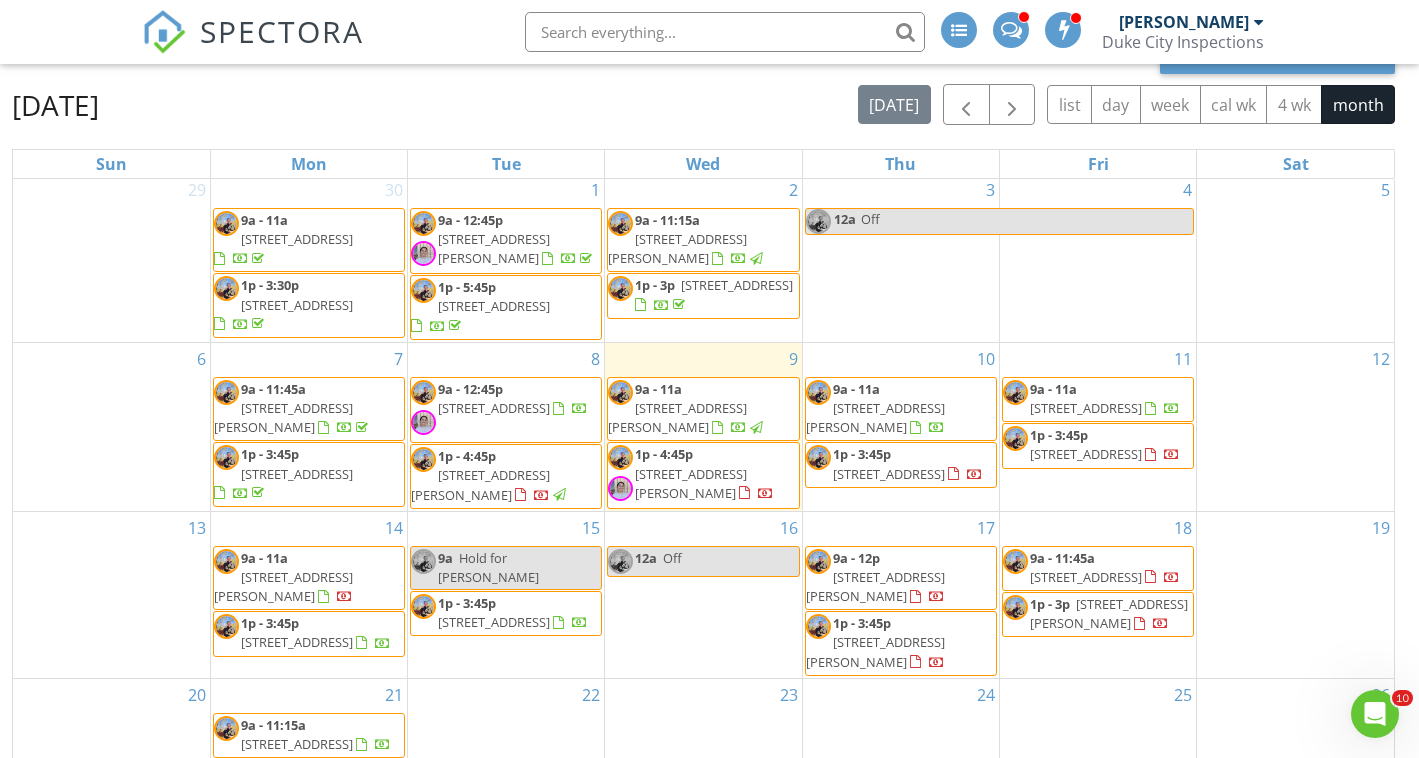 click on "2823 Dorothy St NE, Albuquerque 87112" at bounding box center (875, 417) 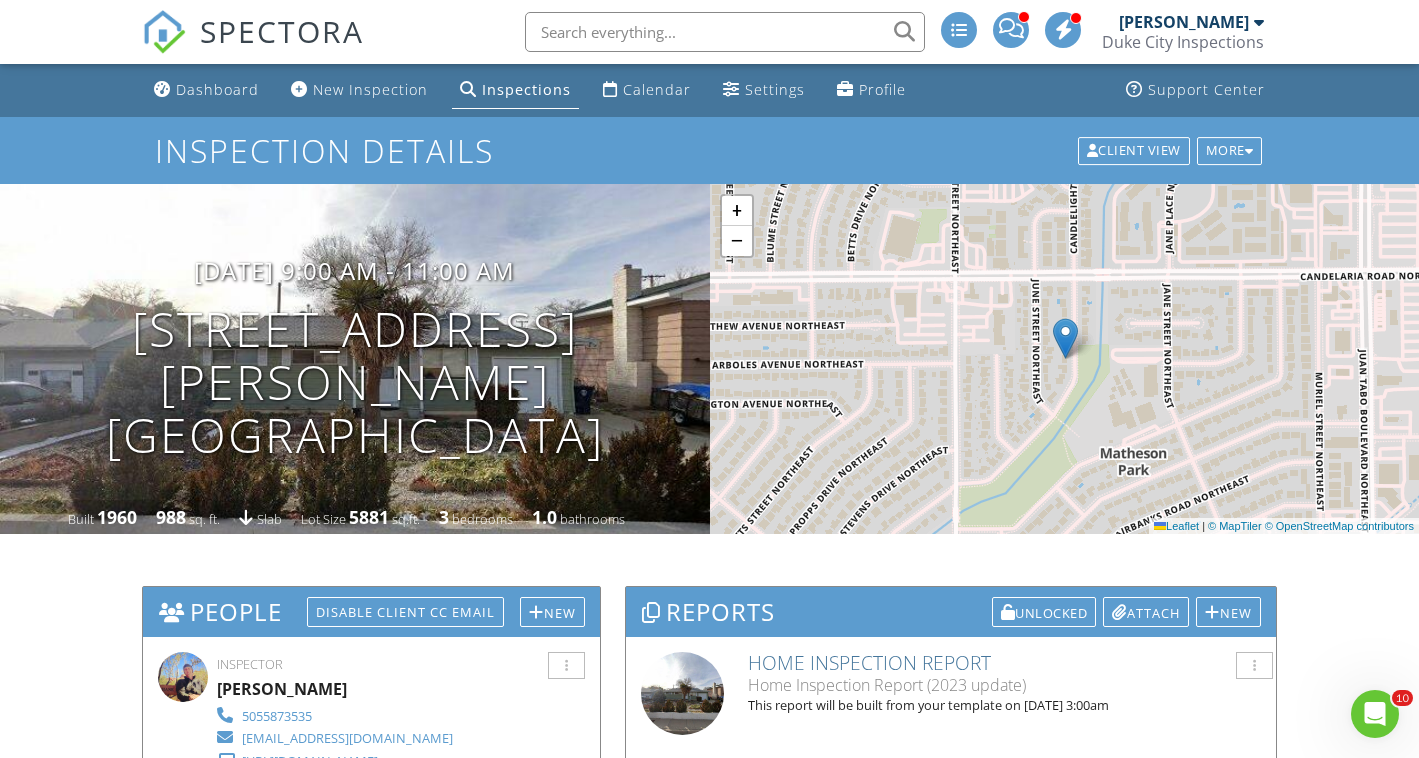 scroll, scrollTop: 0, scrollLeft: 0, axis: both 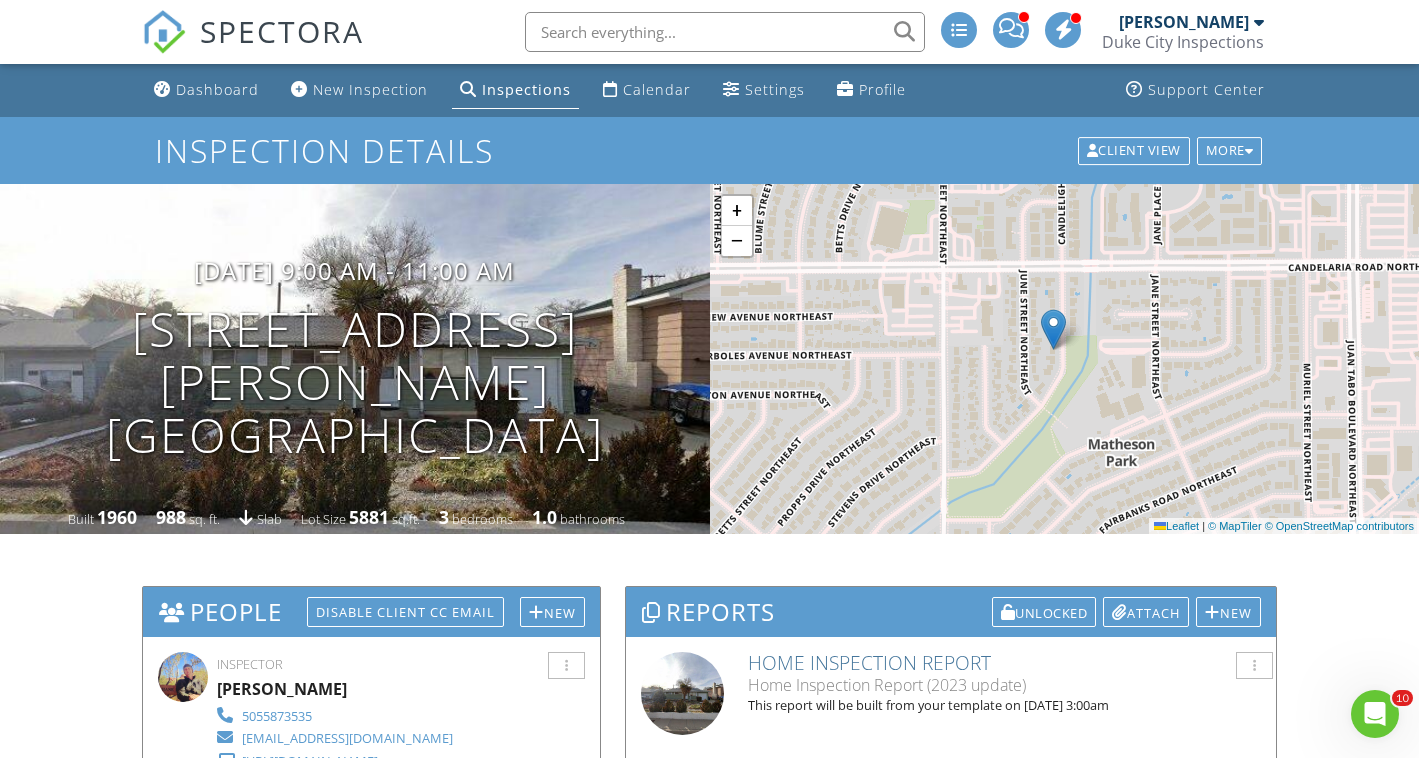 drag, startPoint x: 844, startPoint y: 404, endPoint x: 832, endPoint y: 395, distance: 15 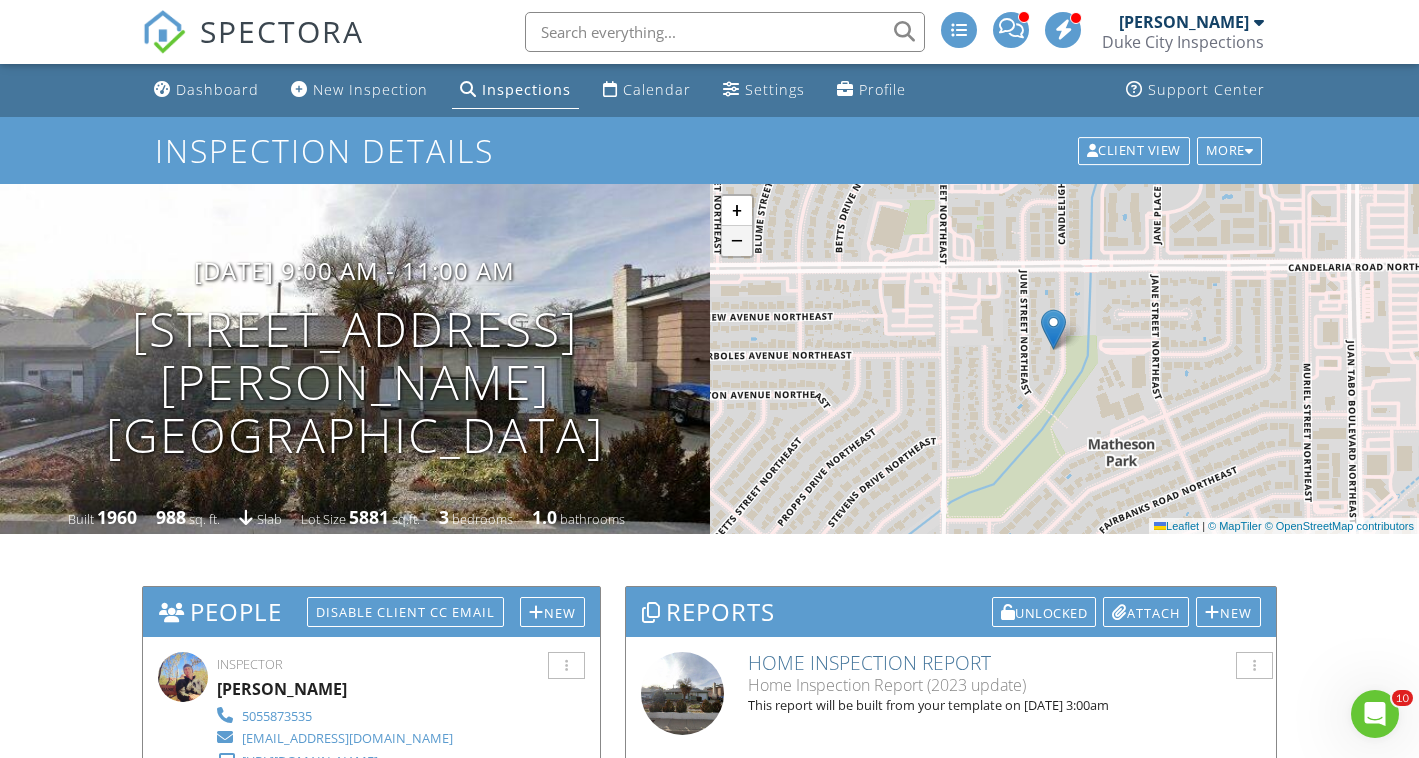 click on "−" at bounding box center [737, 241] 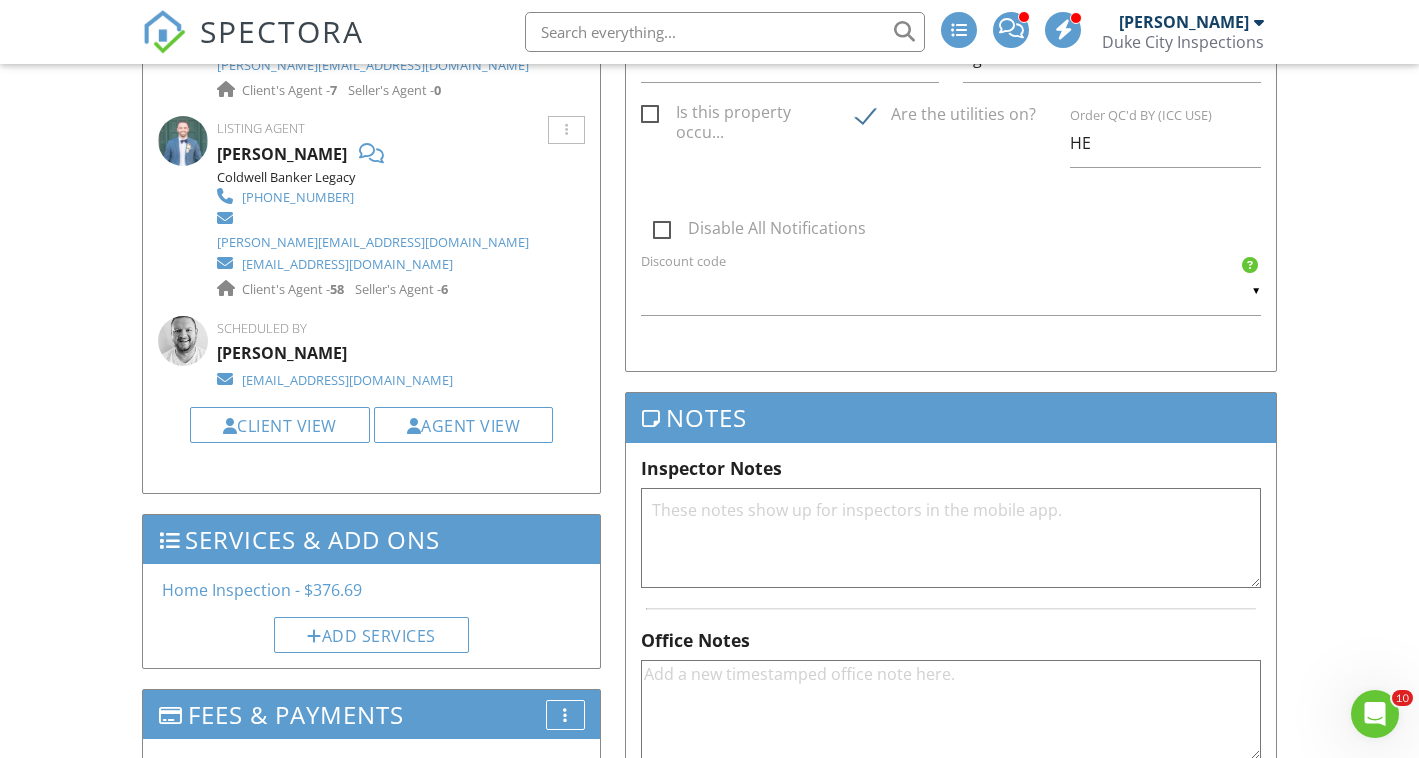 scroll, scrollTop: 1076, scrollLeft: 0, axis: vertical 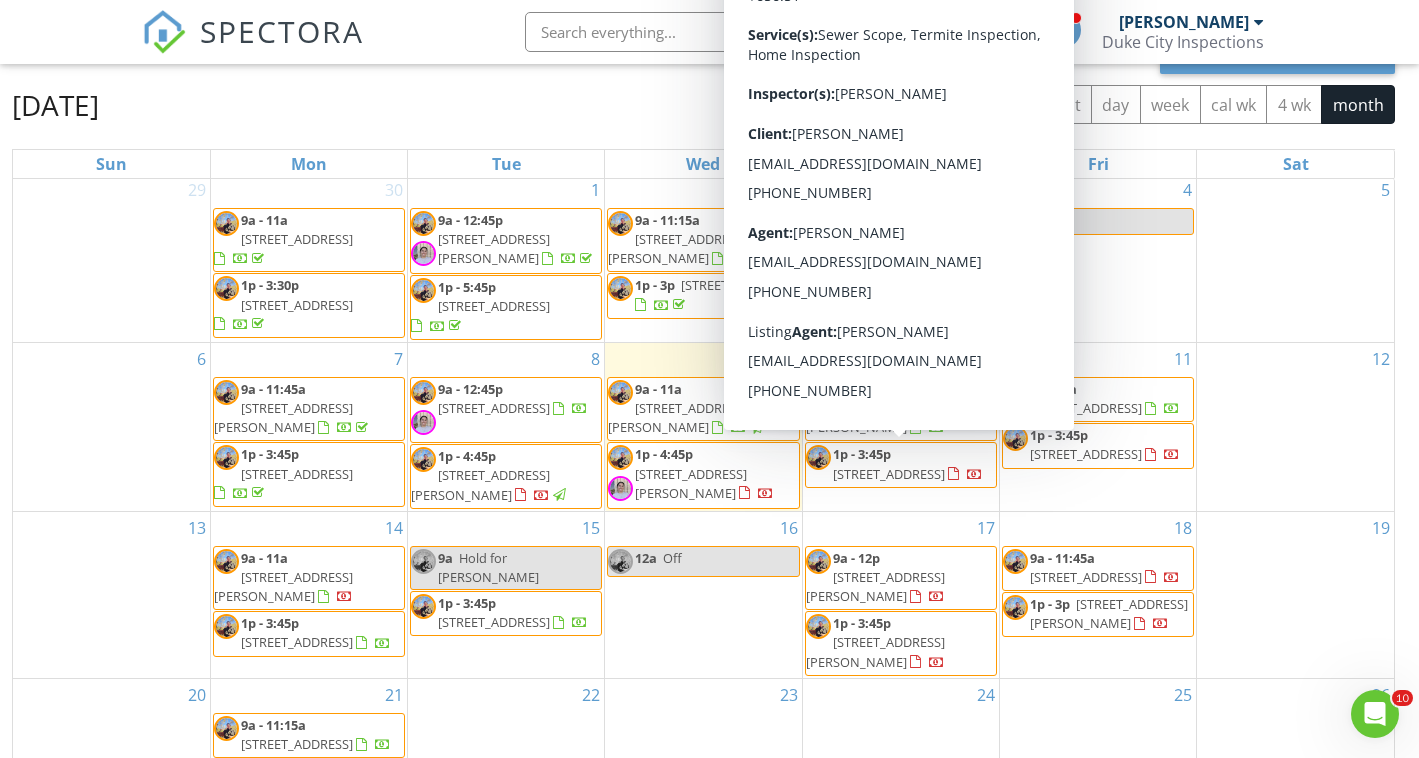 click on "5200 Pebble Rd NW, Albuquerque 87114" at bounding box center (889, 474) 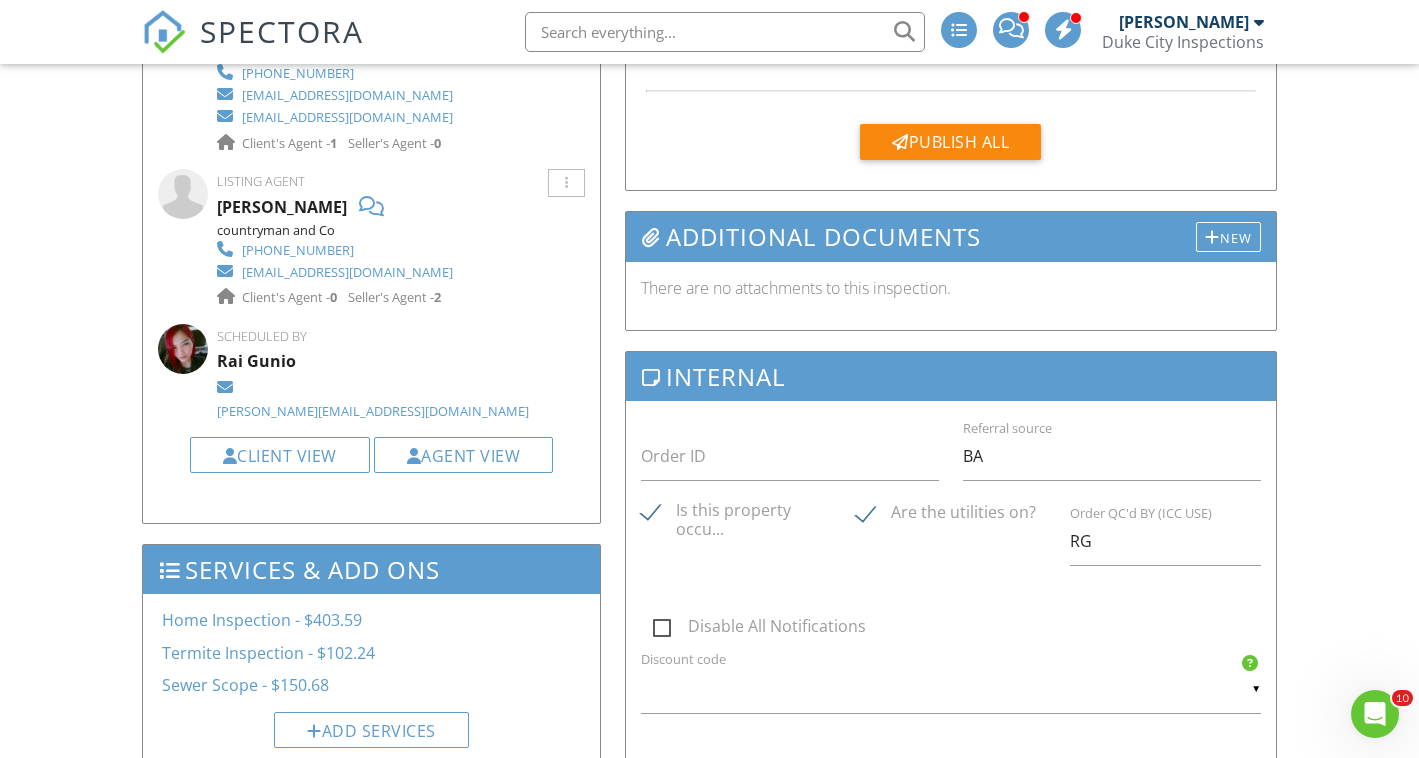 scroll, scrollTop: 884, scrollLeft: 0, axis: vertical 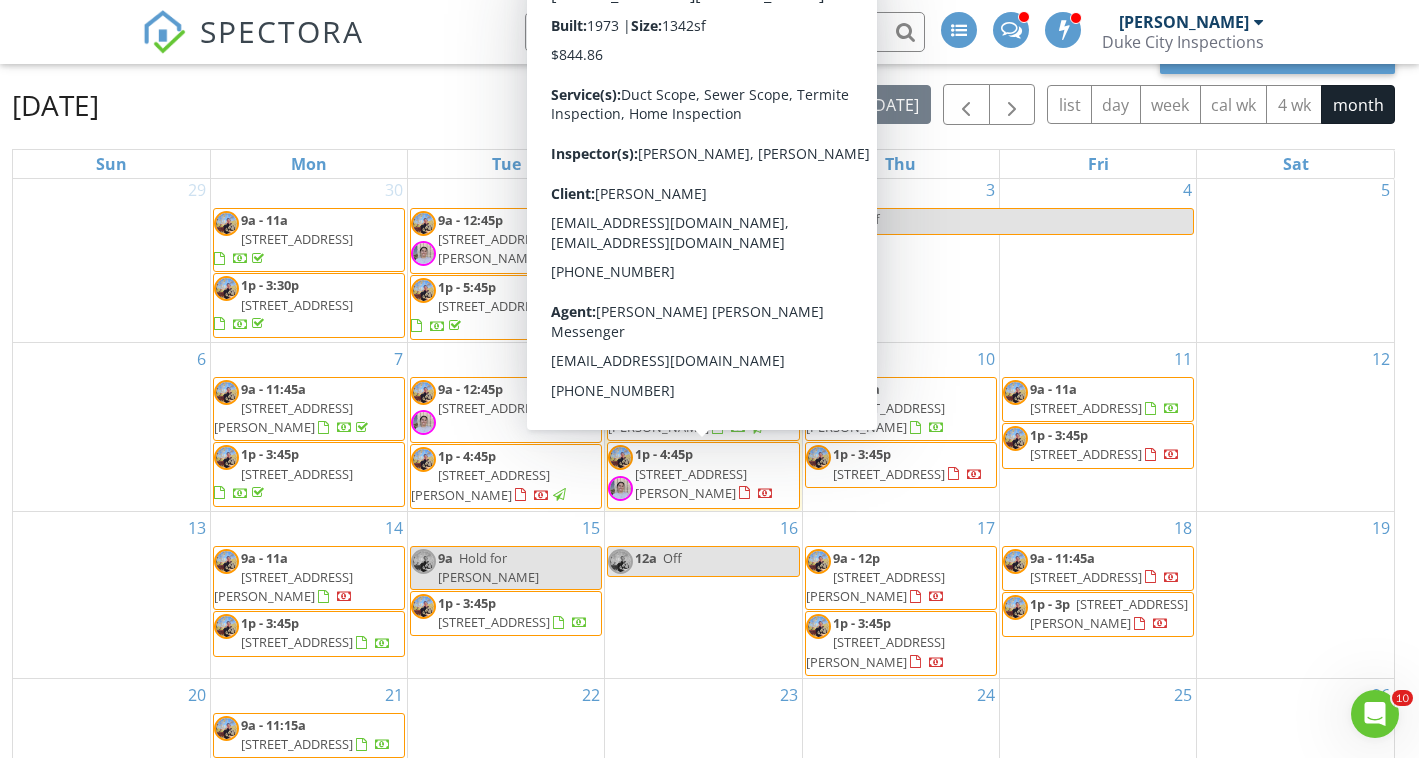 click on "7416 Patricia Dr NE , Albuquerque 87109" at bounding box center [691, 483] 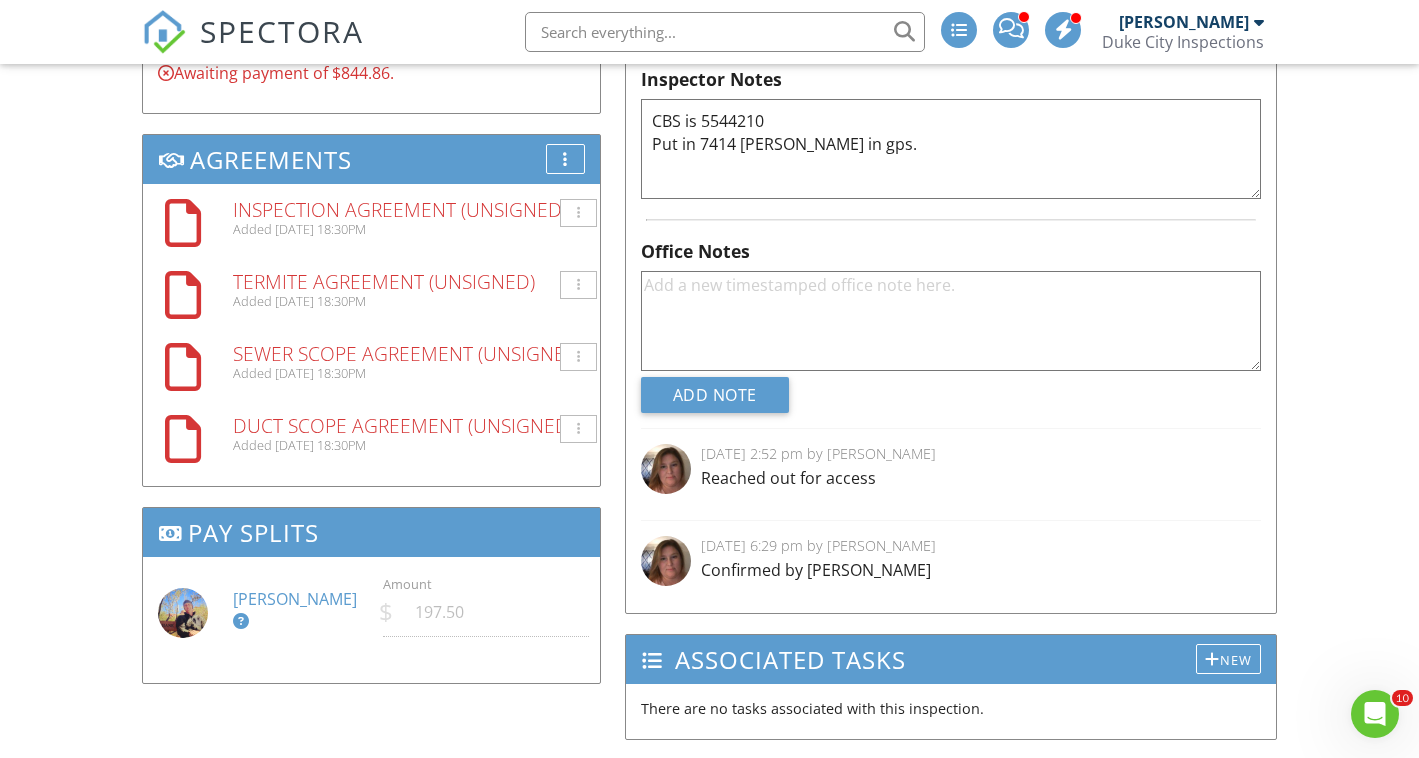 scroll, scrollTop: 1789, scrollLeft: 0, axis: vertical 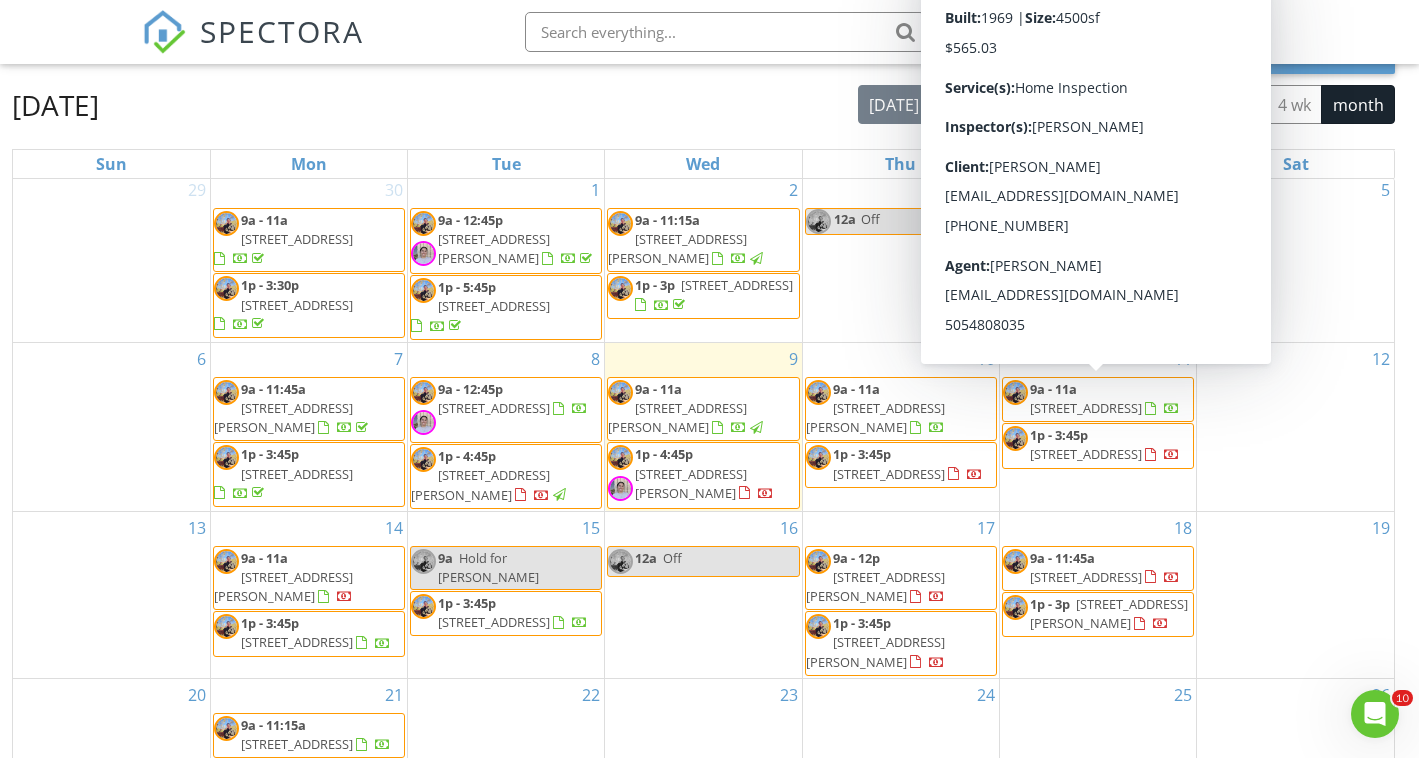 click on "13401 Desert Hills Pl NE , Albuquerque 87111" at bounding box center [1086, 408] 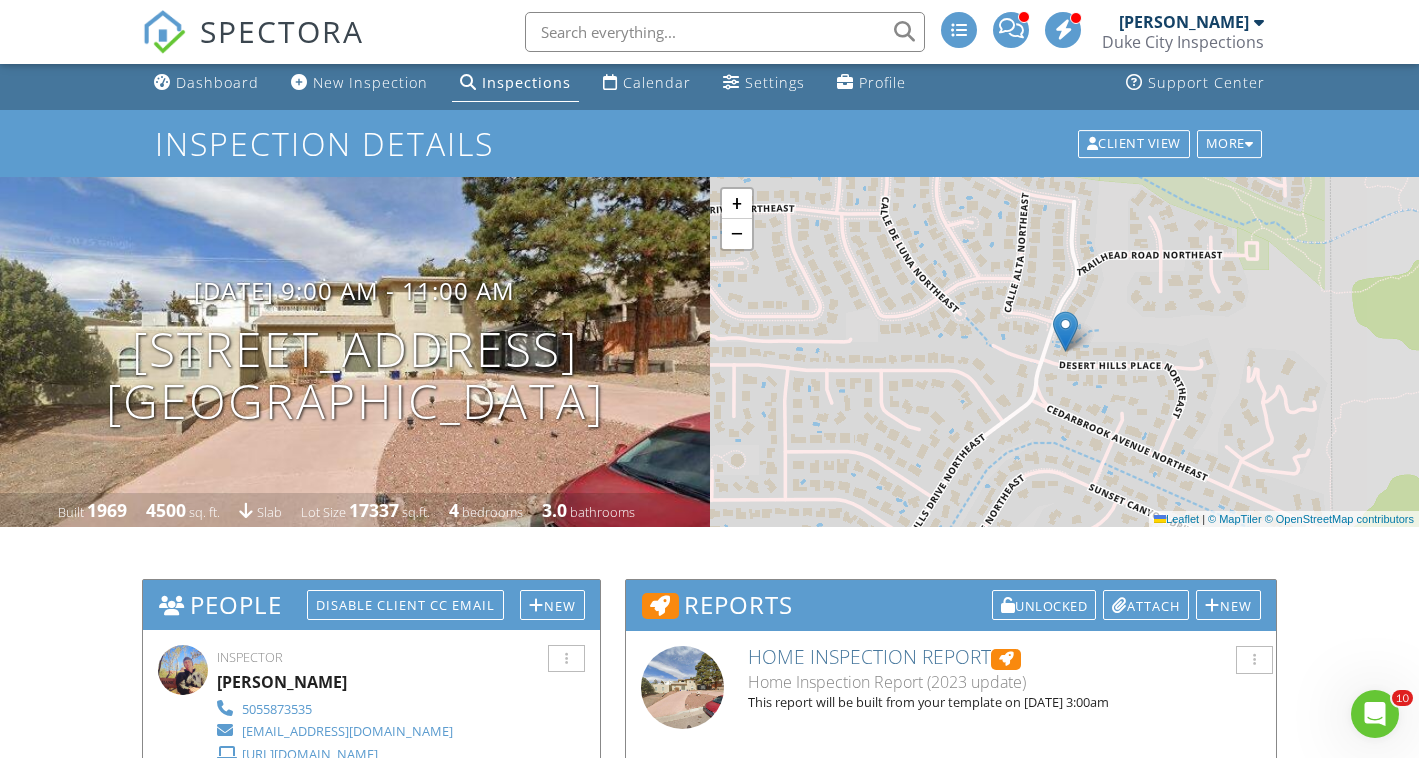 scroll, scrollTop: 8, scrollLeft: 0, axis: vertical 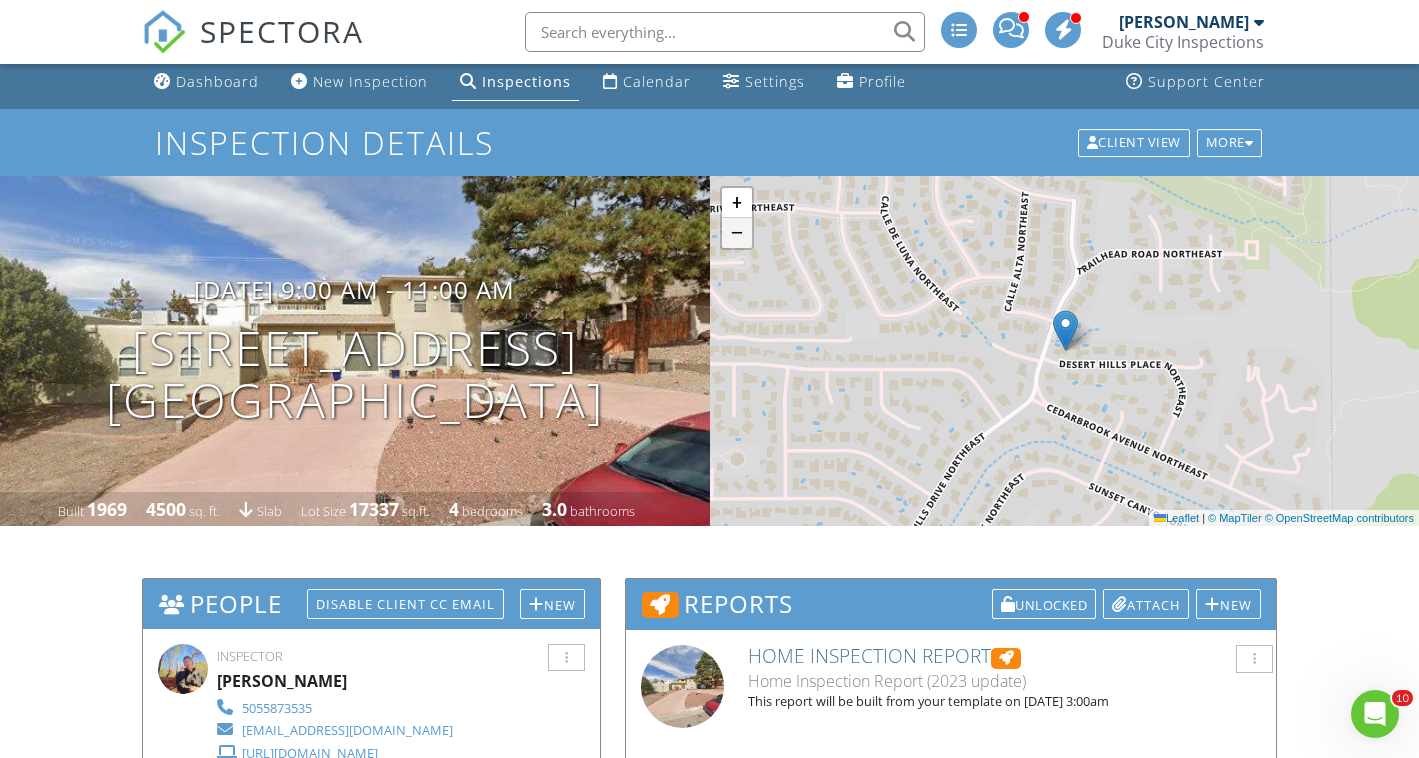click on "−" at bounding box center (737, 233) 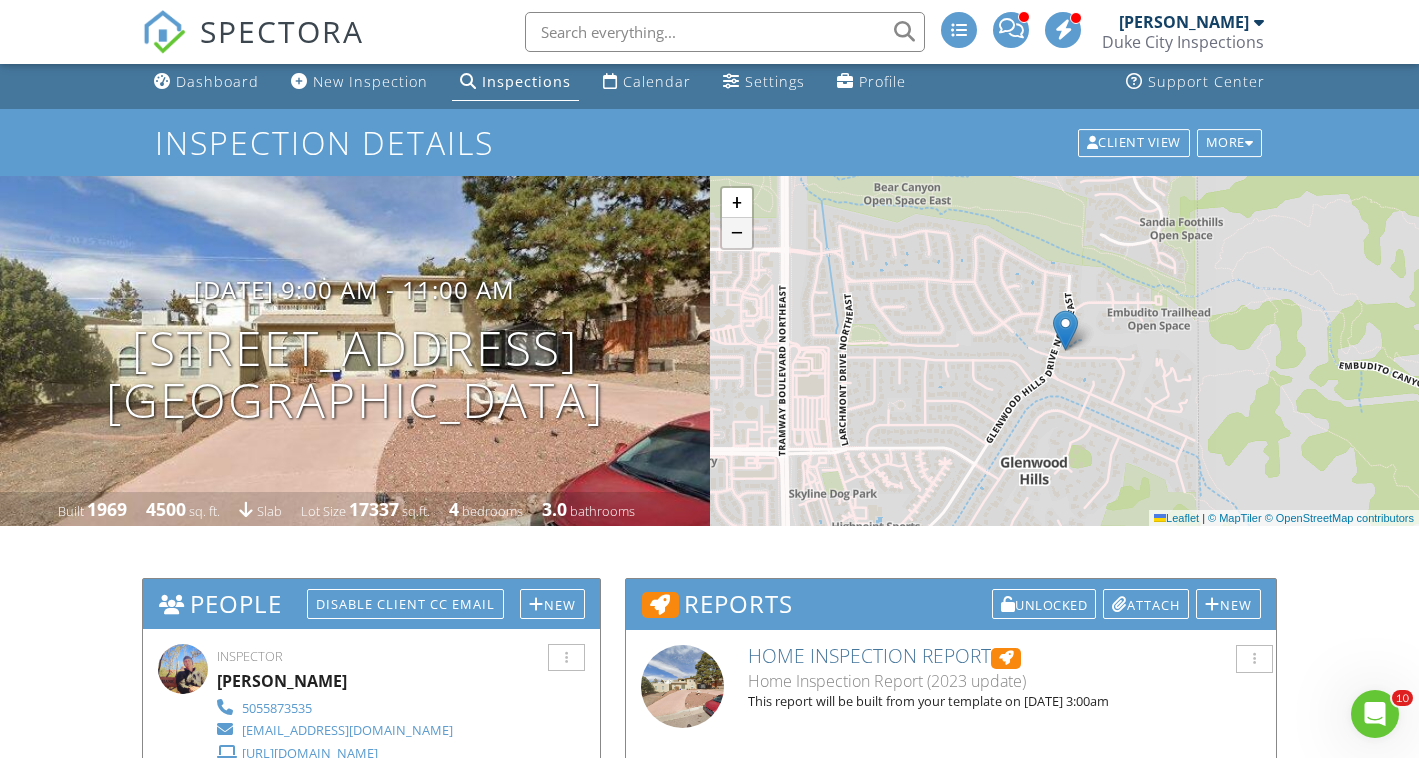click on "−" at bounding box center (737, 233) 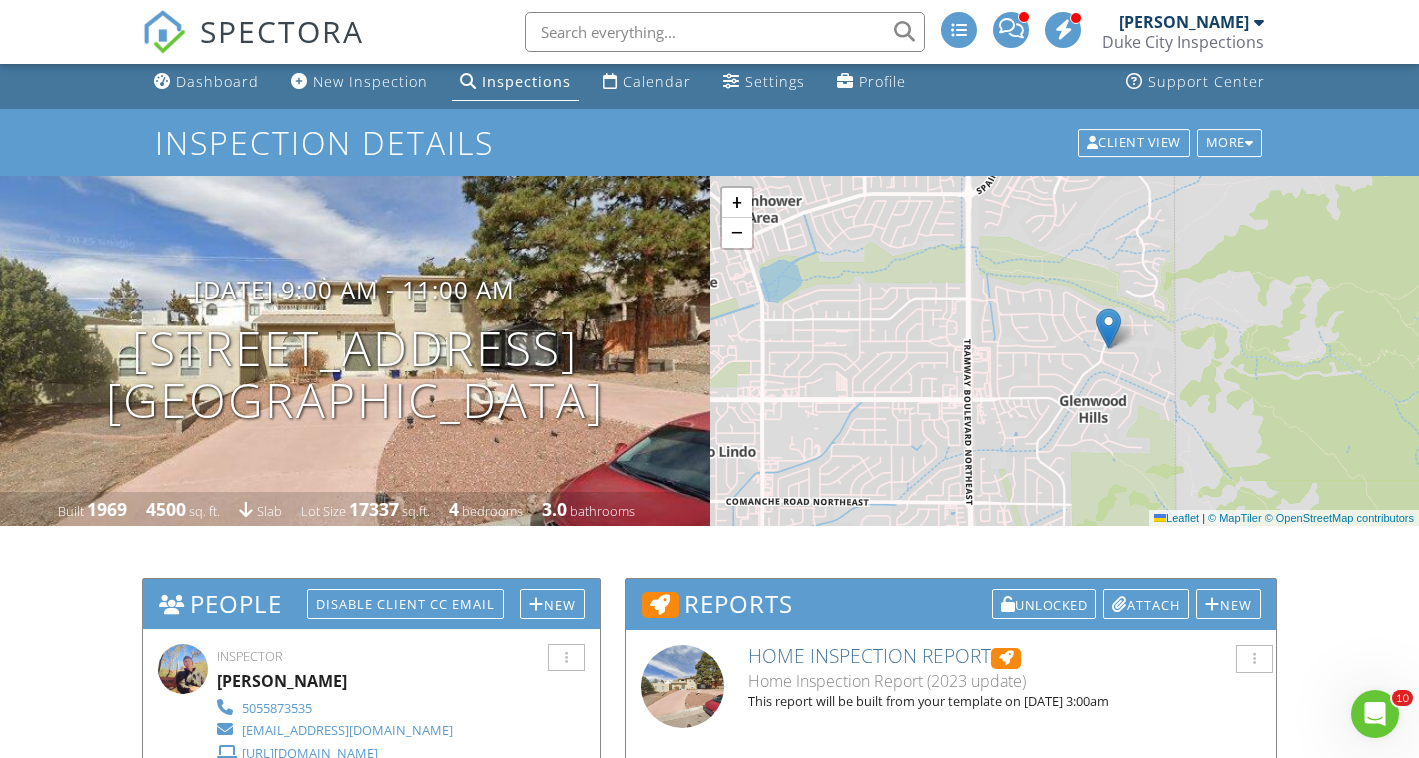 drag, startPoint x: 818, startPoint y: 362, endPoint x: 861, endPoint y: 360, distance: 43.046486 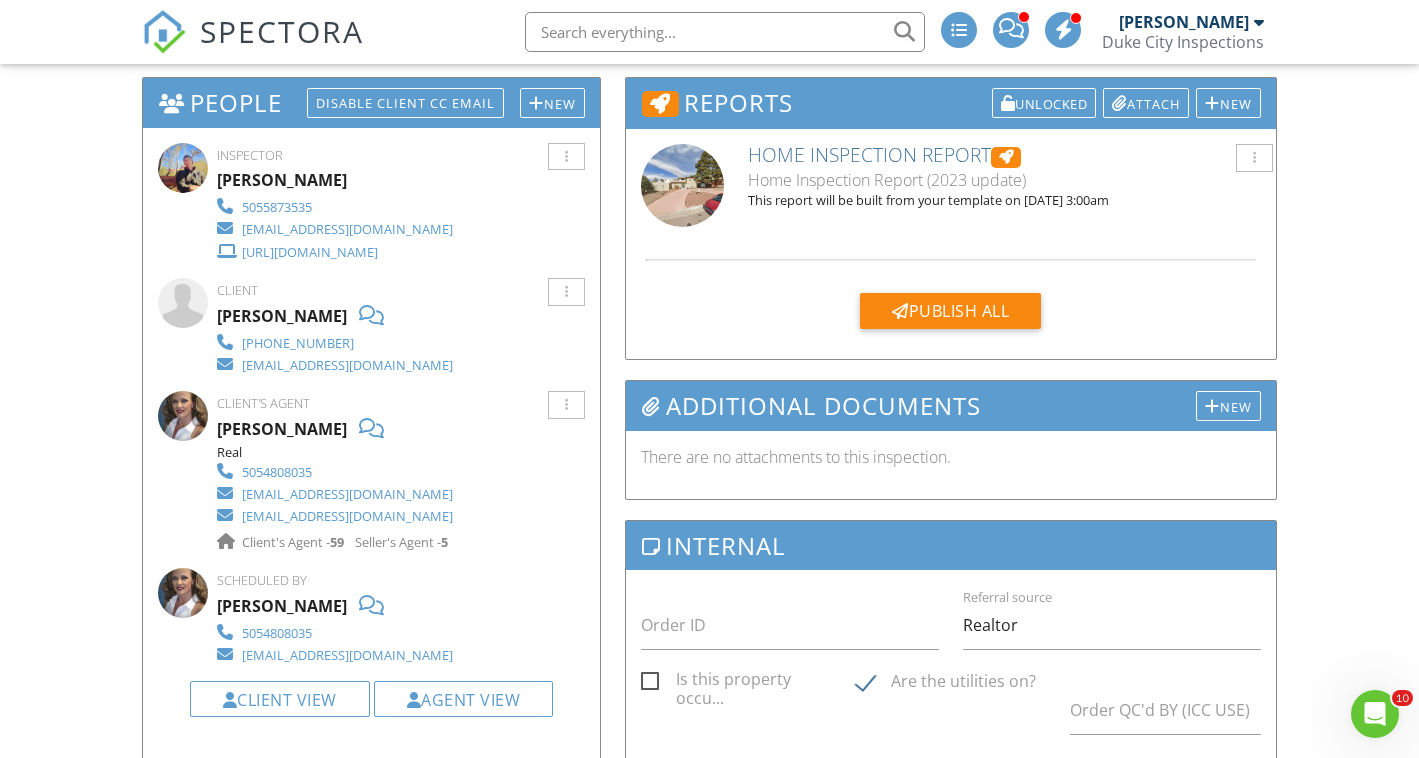 scroll, scrollTop: 510, scrollLeft: 0, axis: vertical 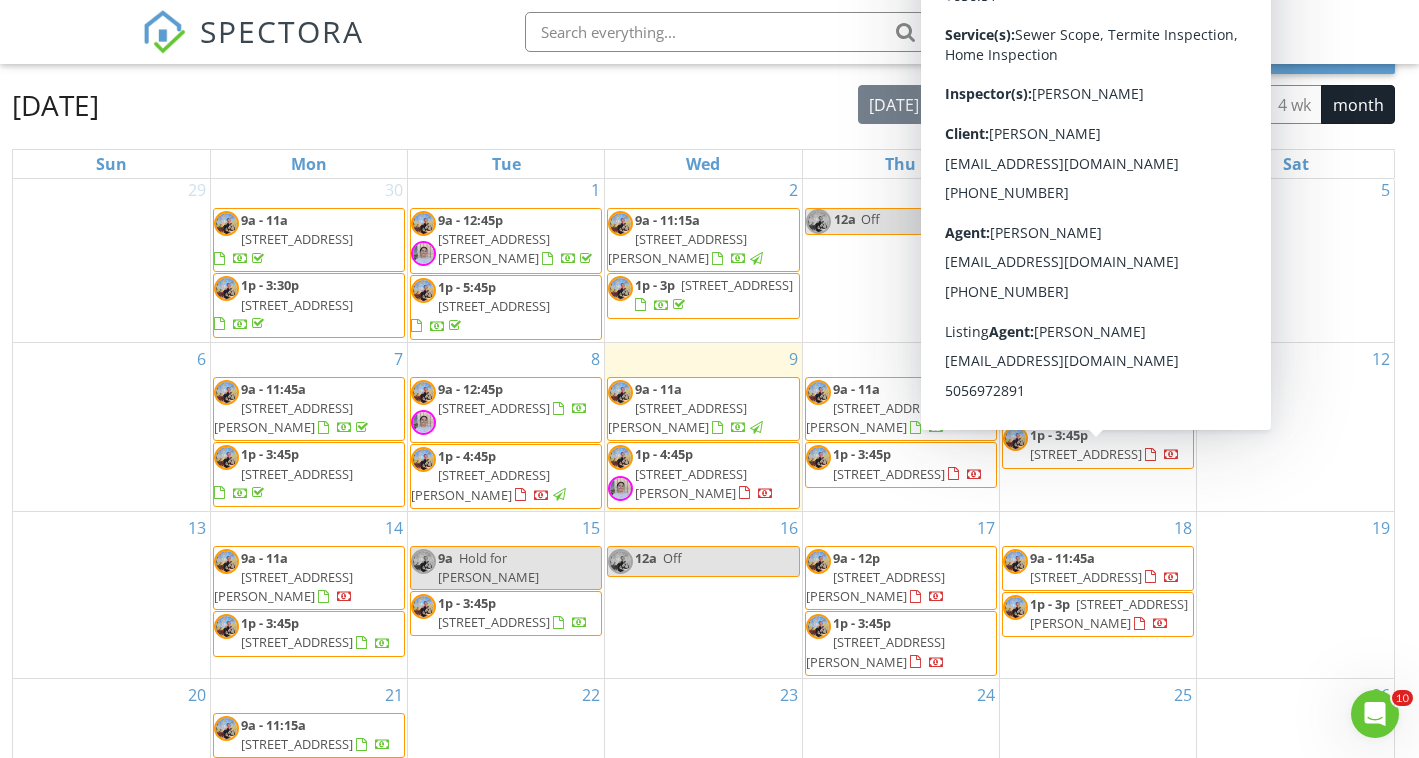 click on "8804 San Francisco Rd NE, Albuquerque 87109" at bounding box center [1086, 454] 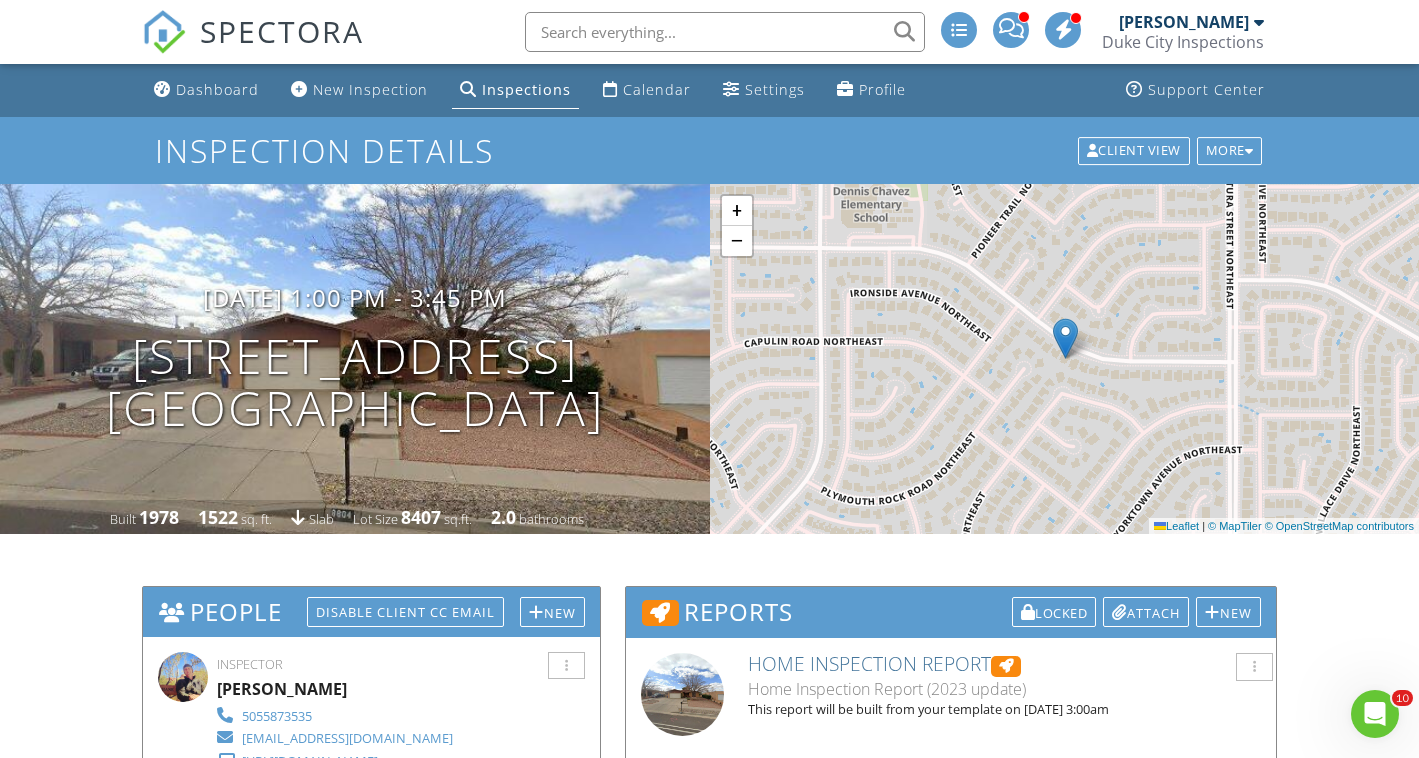 scroll, scrollTop: 0, scrollLeft: 0, axis: both 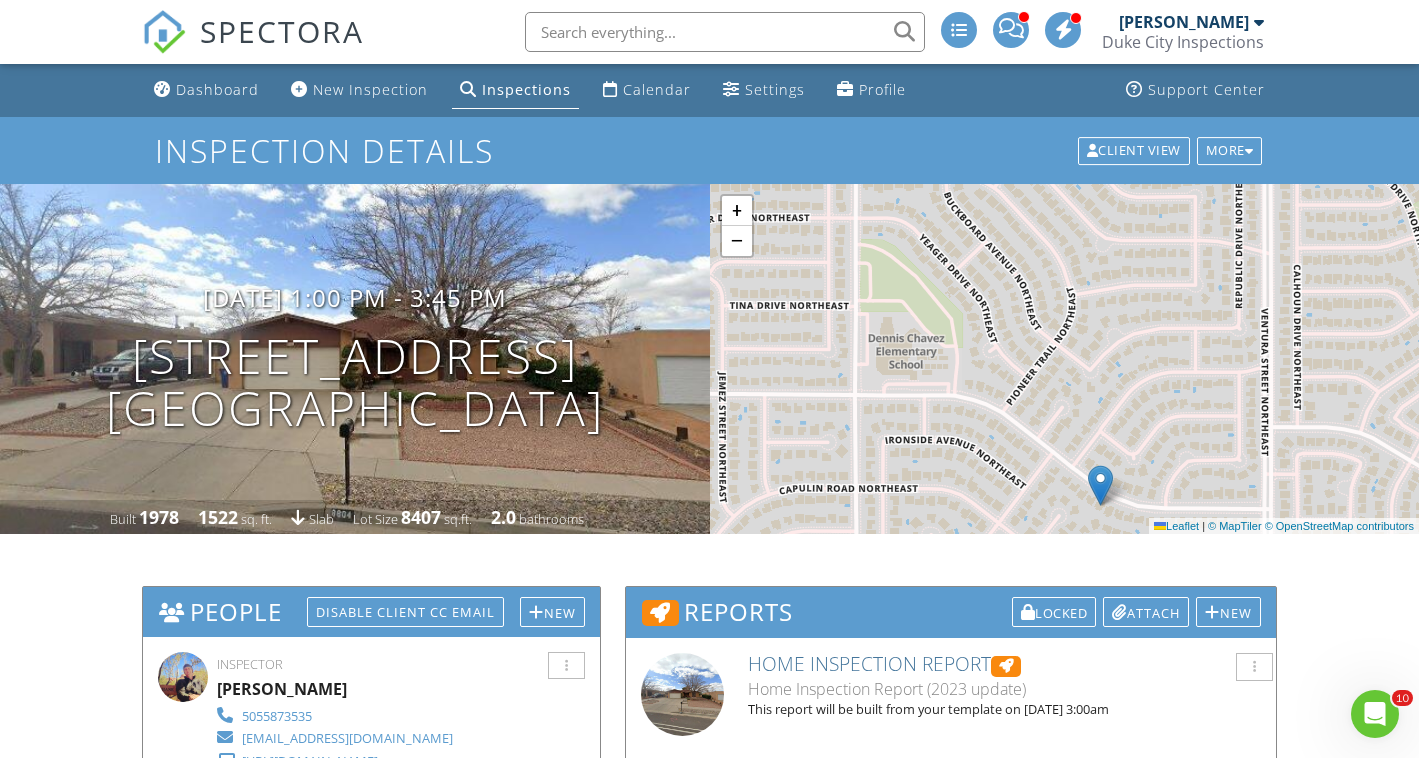 drag, startPoint x: 905, startPoint y: 364, endPoint x: 940, endPoint y: 511, distance: 151.10924 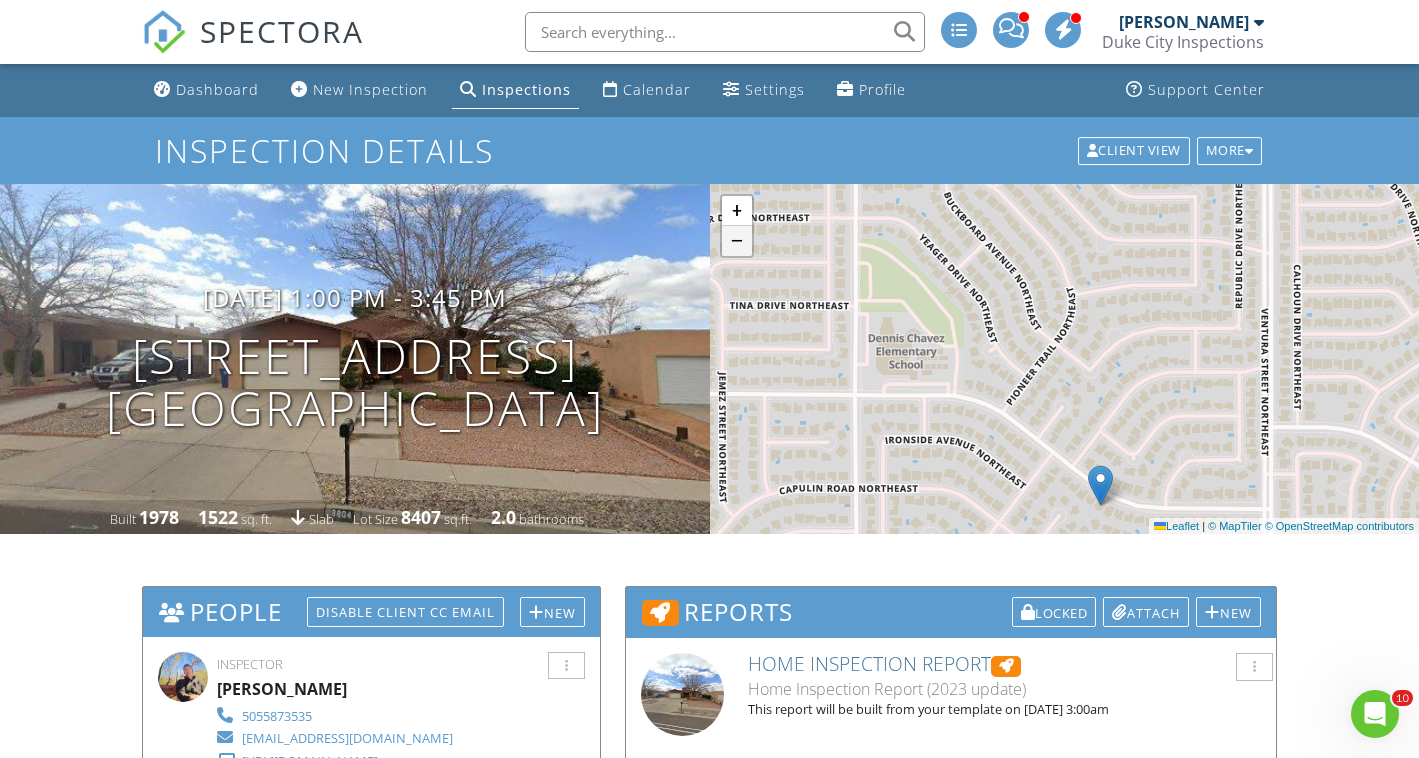 click on "−" at bounding box center (737, 241) 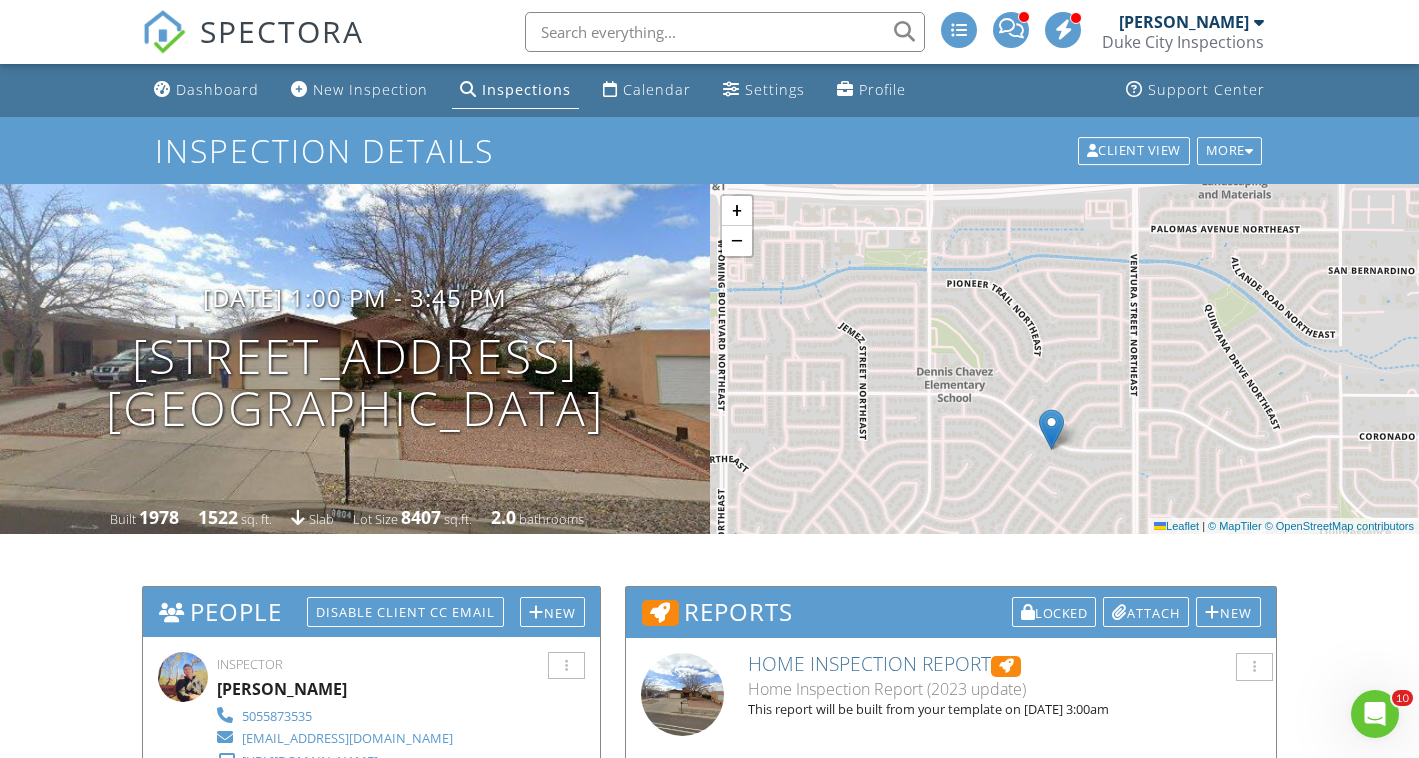 drag, startPoint x: 891, startPoint y: 378, endPoint x: 857, endPoint y: 402, distance: 41.617306 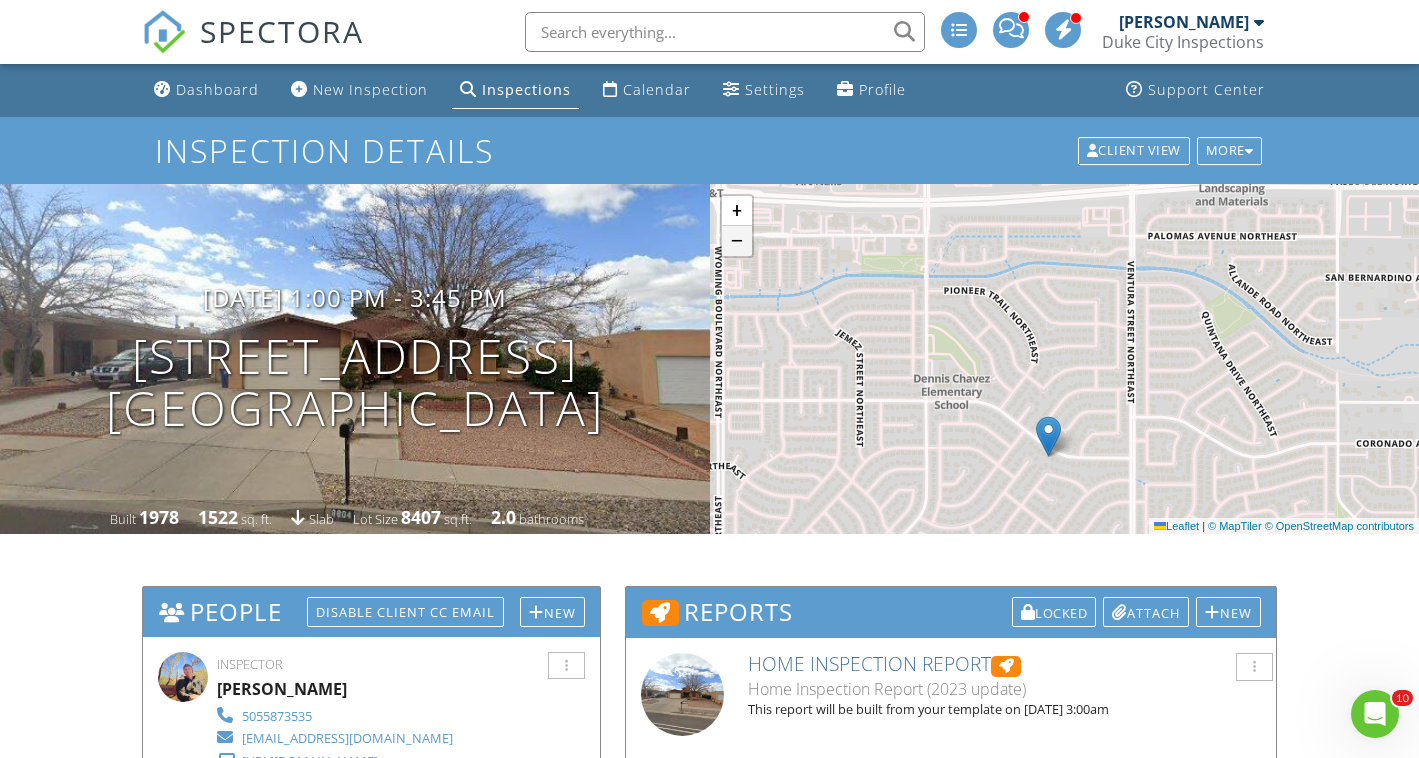 click on "−" at bounding box center [737, 241] 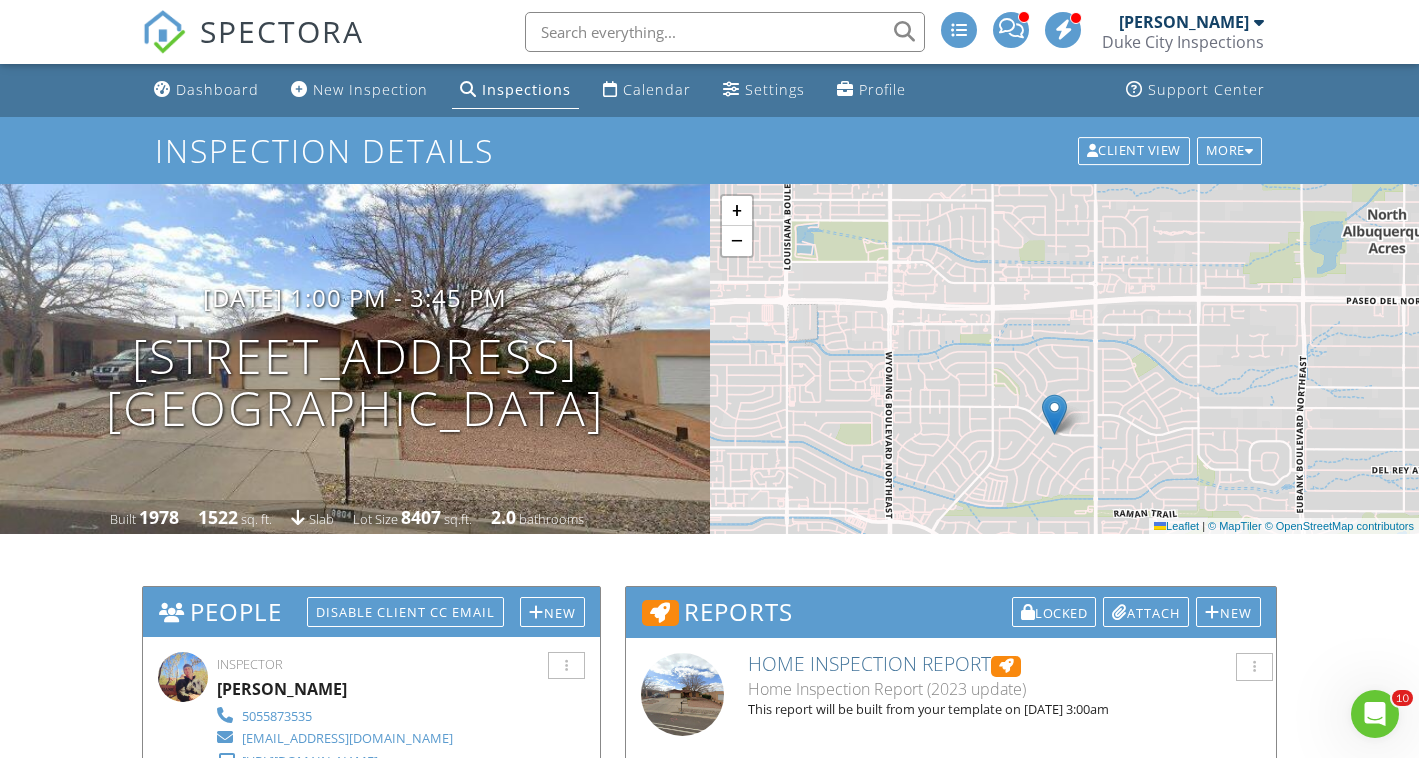 drag, startPoint x: 850, startPoint y: 377, endPoint x: 848, endPoint y: 406, distance: 29.068884 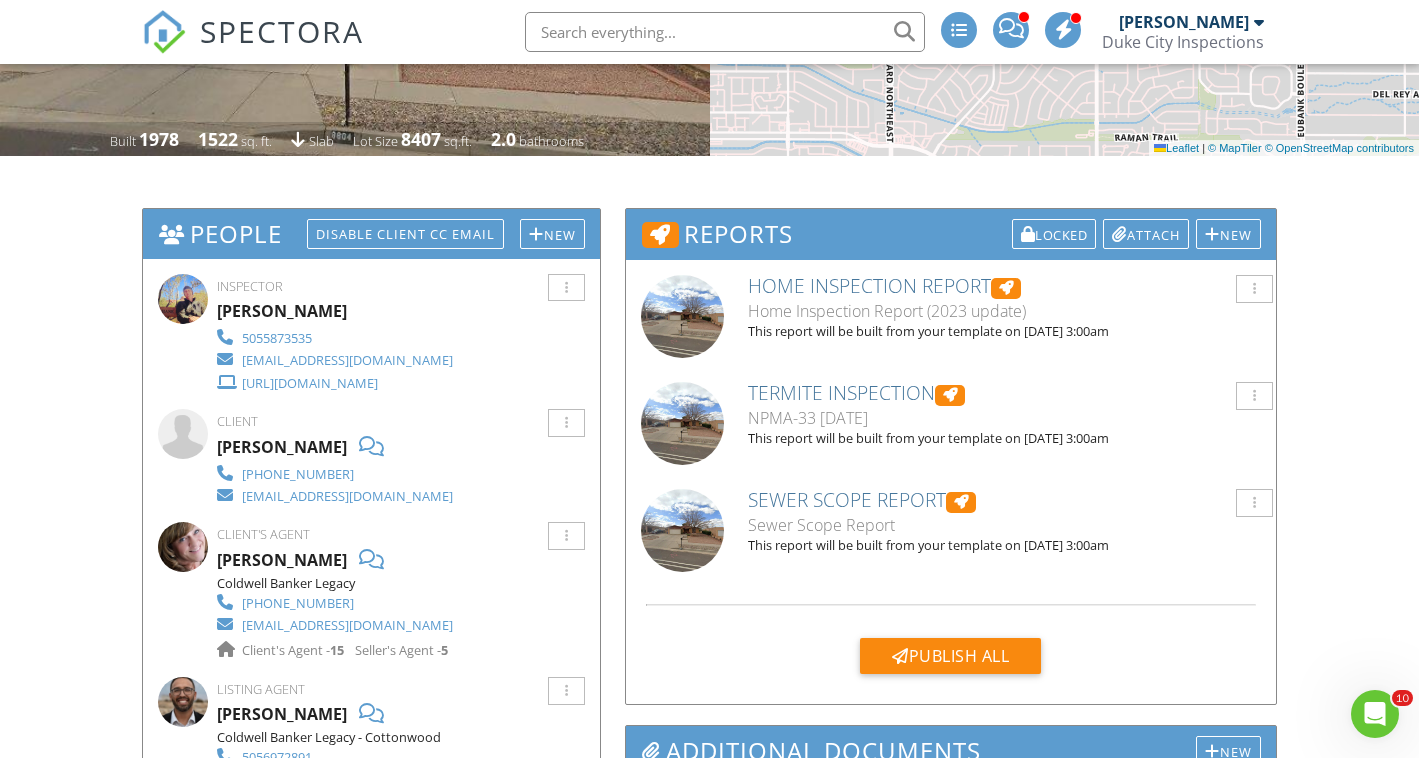 scroll, scrollTop: 384, scrollLeft: 0, axis: vertical 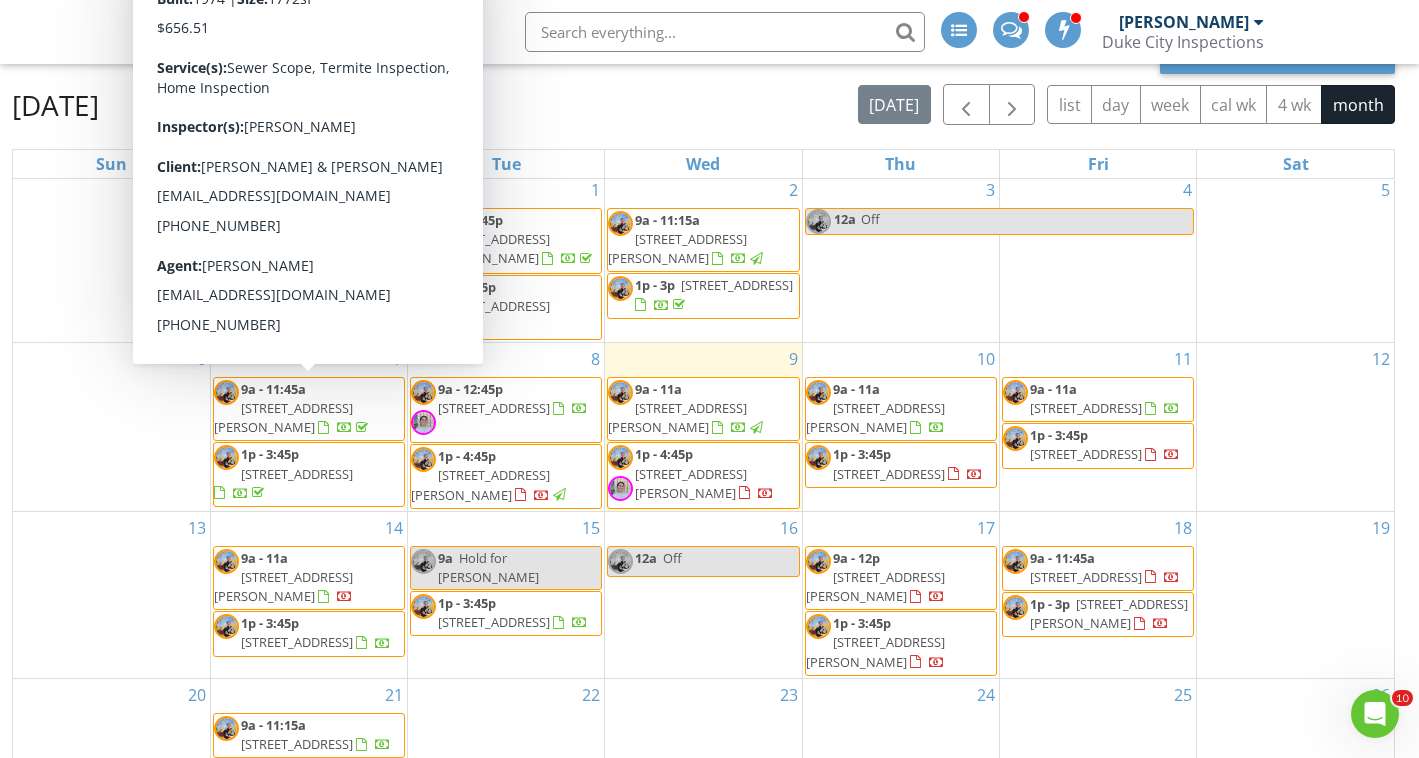 click on "5309 Jessie Dr NE, Albuquerque 87111" at bounding box center [283, 417] 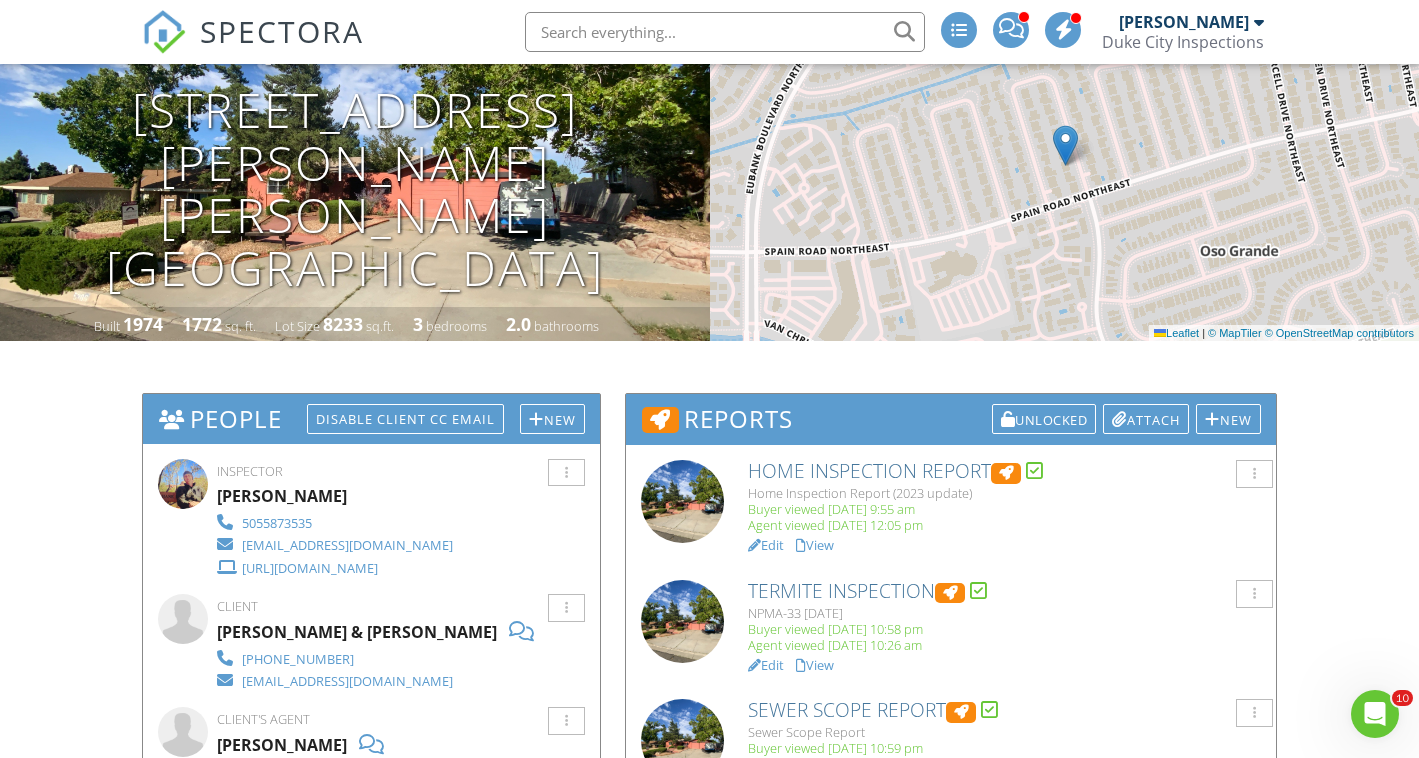 scroll, scrollTop: 247, scrollLeft: 0, axis: vertical 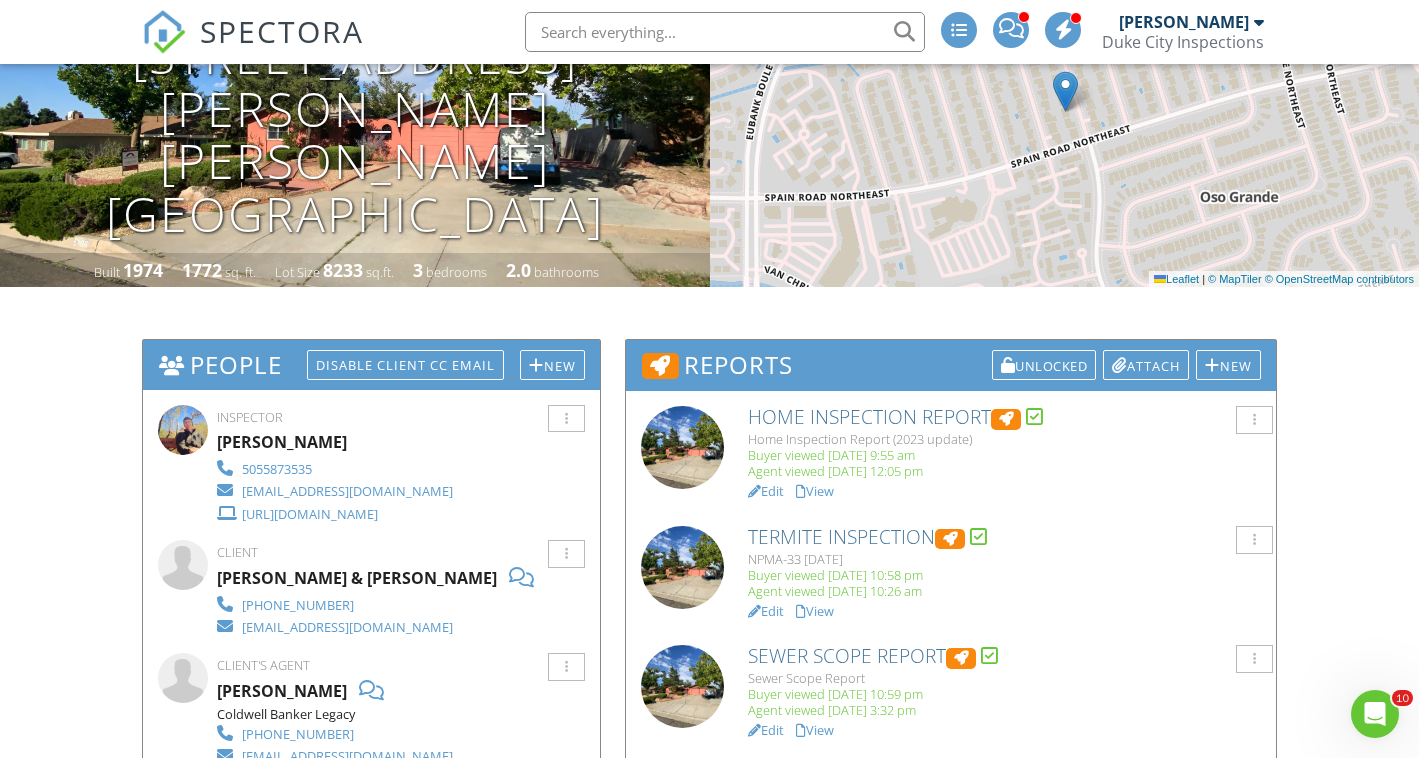 click on "View" at bounding box center (815, 491) 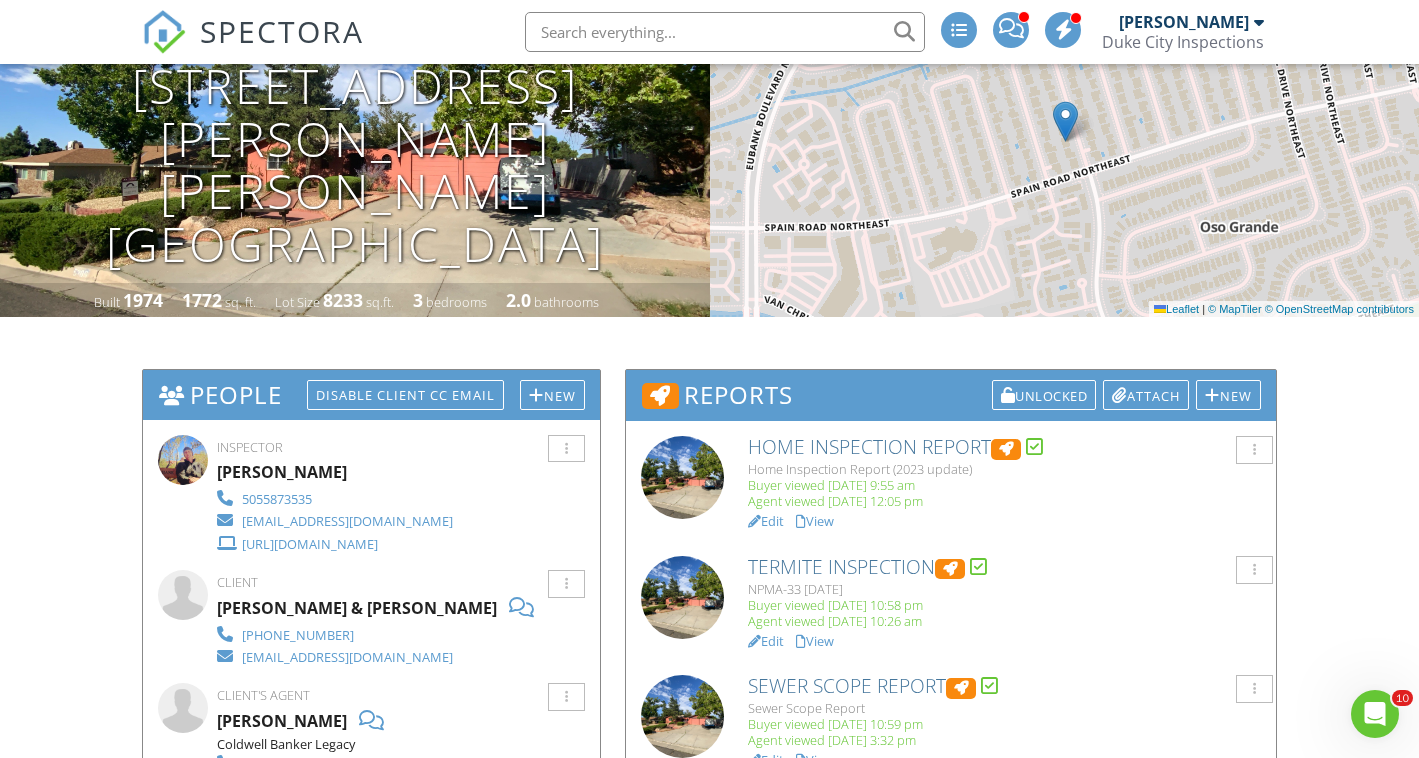 scroll, scrollTop: 224, scrollLeft: 0, axis: vertical 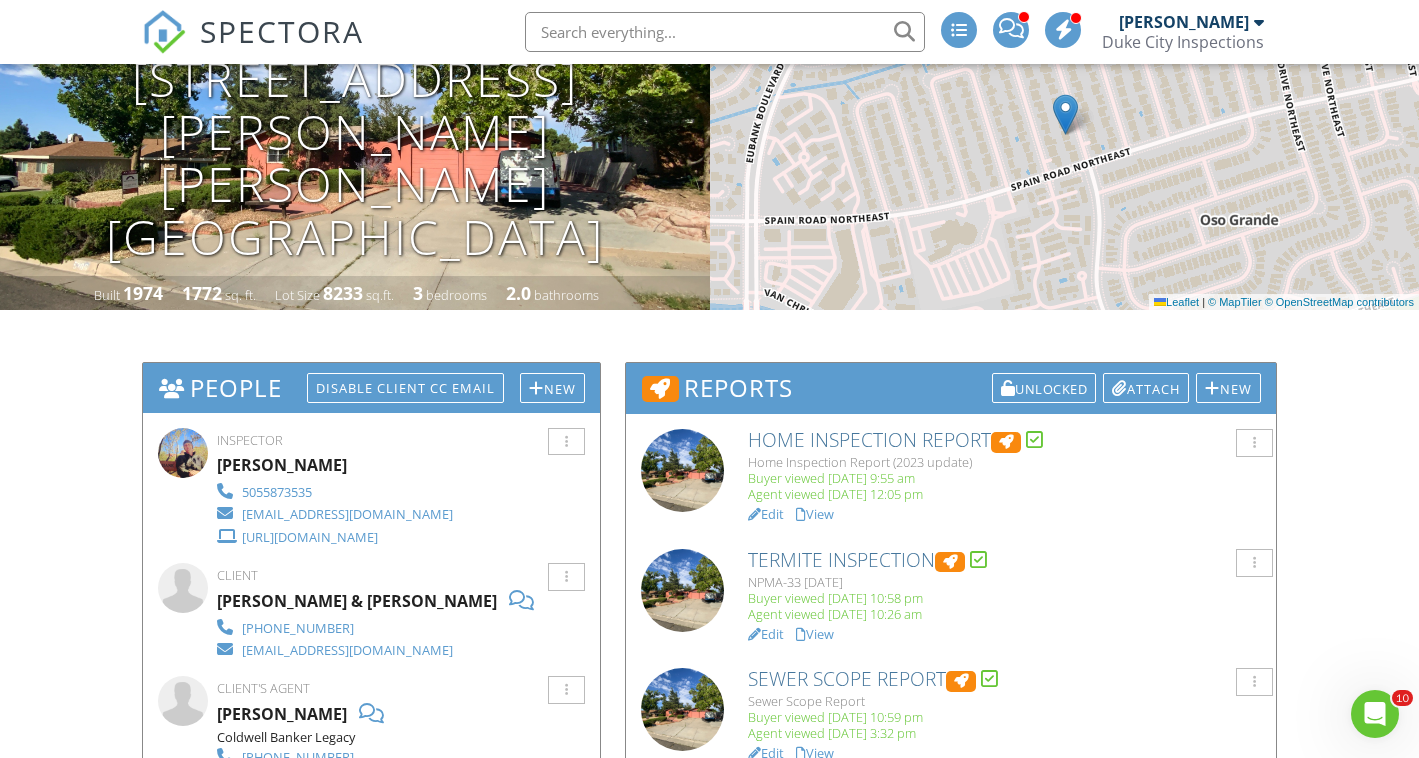 click on "View" at bounding box center [815, 514] 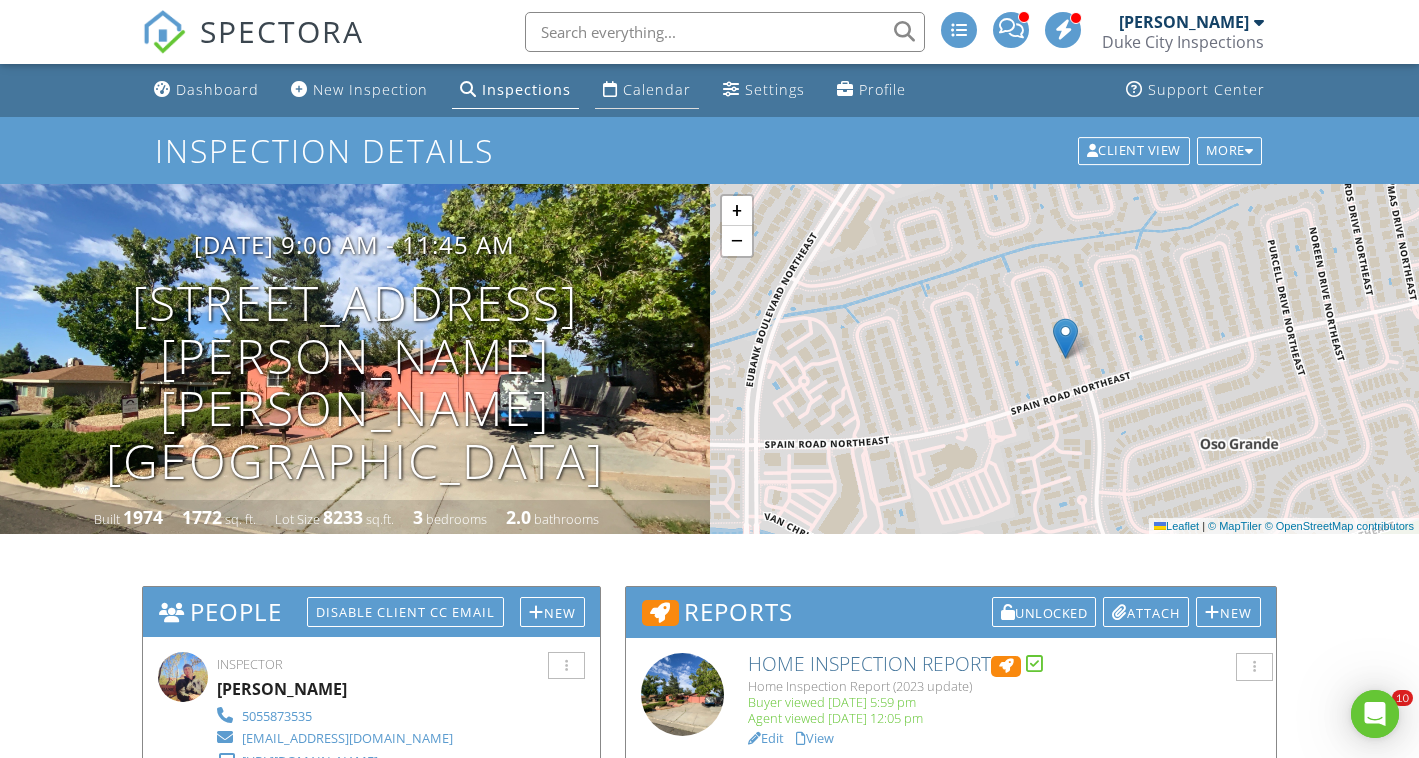 scroll, scrollTop: 0, scrollLeft: 0, axis: both 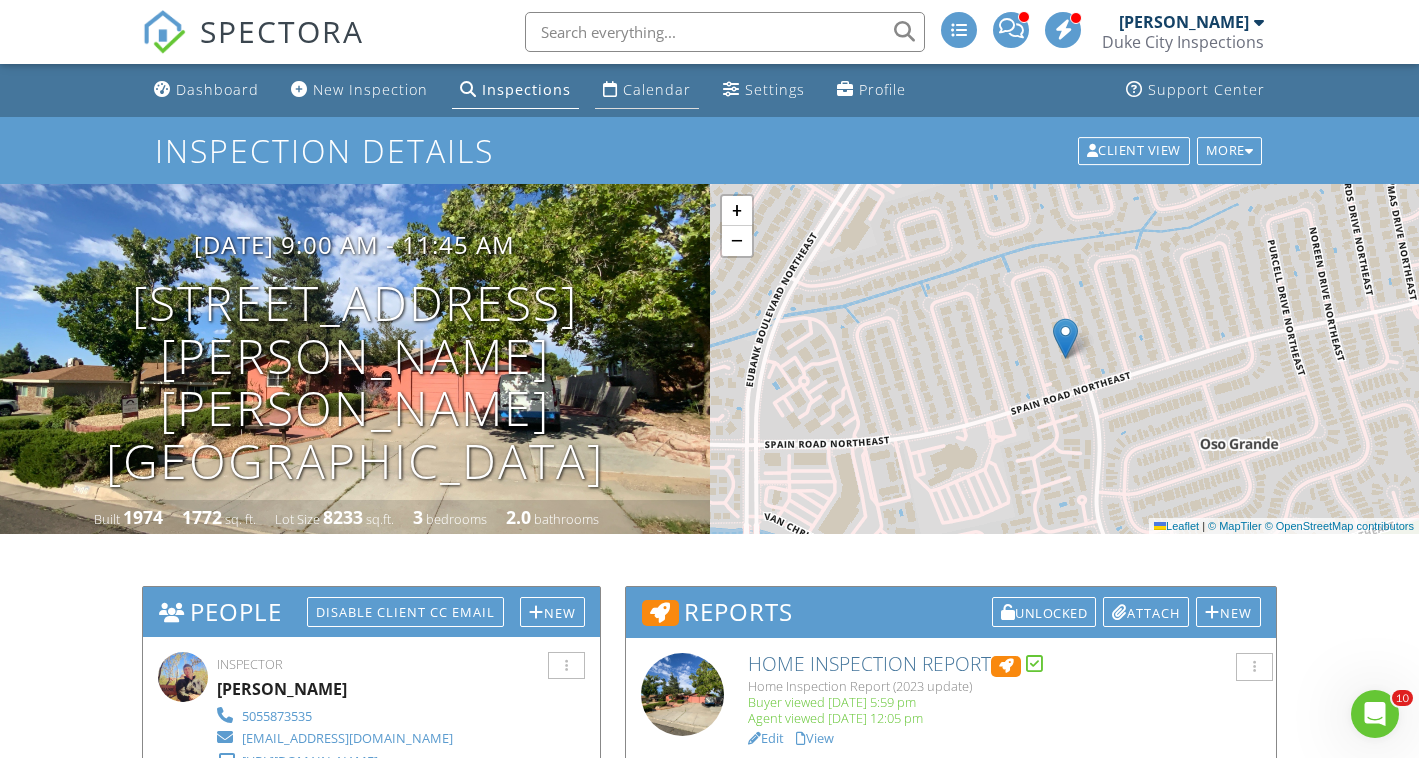 click on "Calendar" at bounding box center [657, 89] 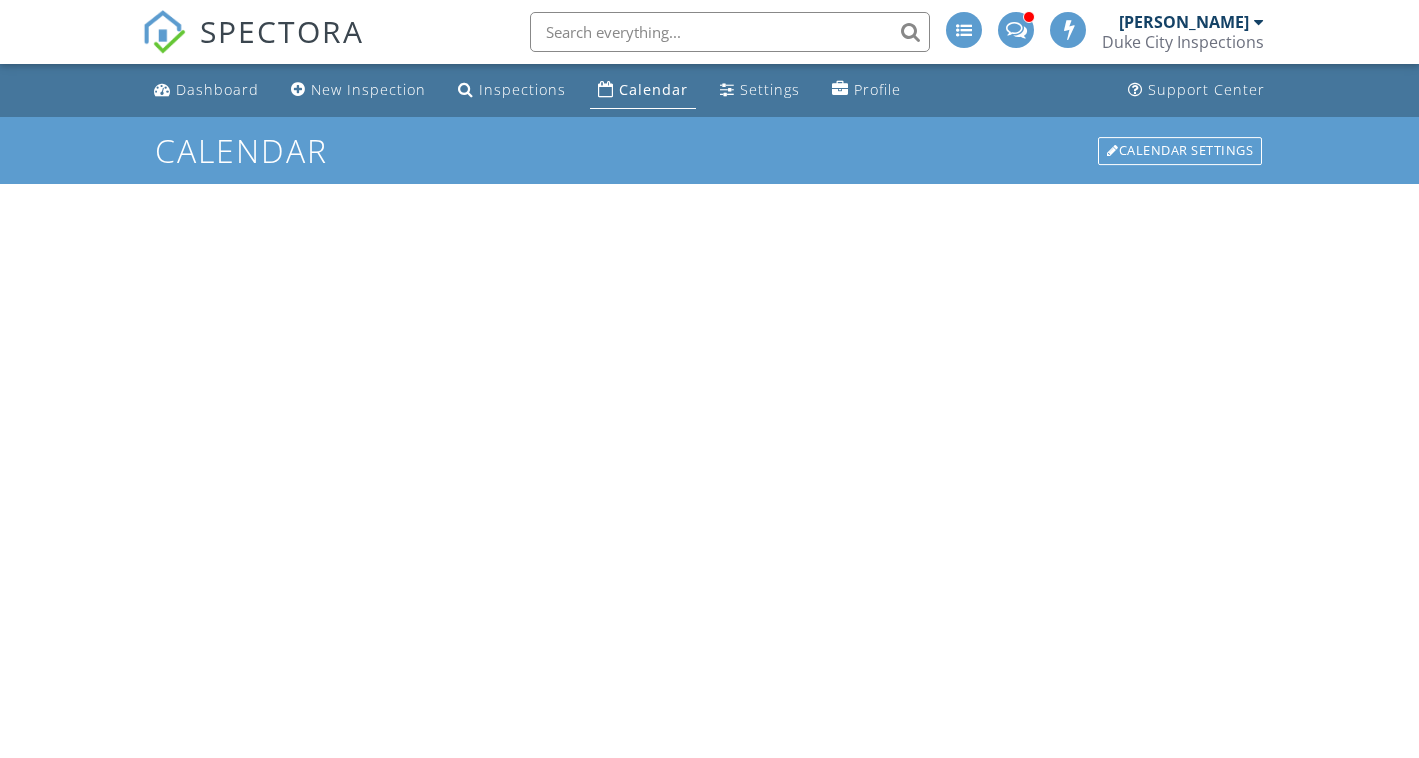 scroll, scrollTop: 0, scrollLeft: 0, axis: both 